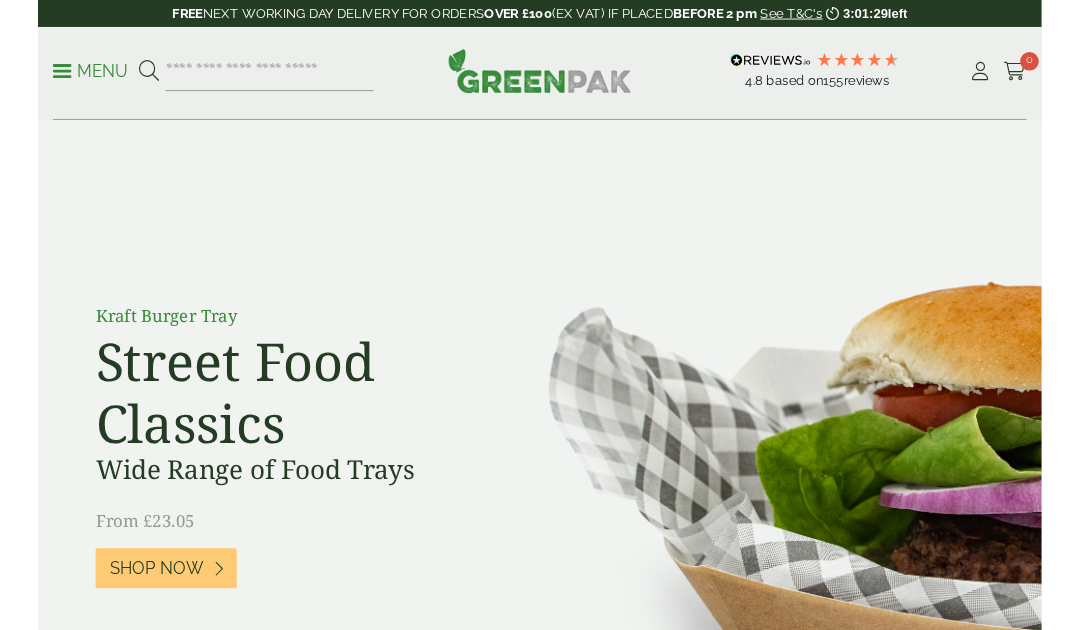 scroll, scrollTop: 0, scrollLeft: 0, axis: both 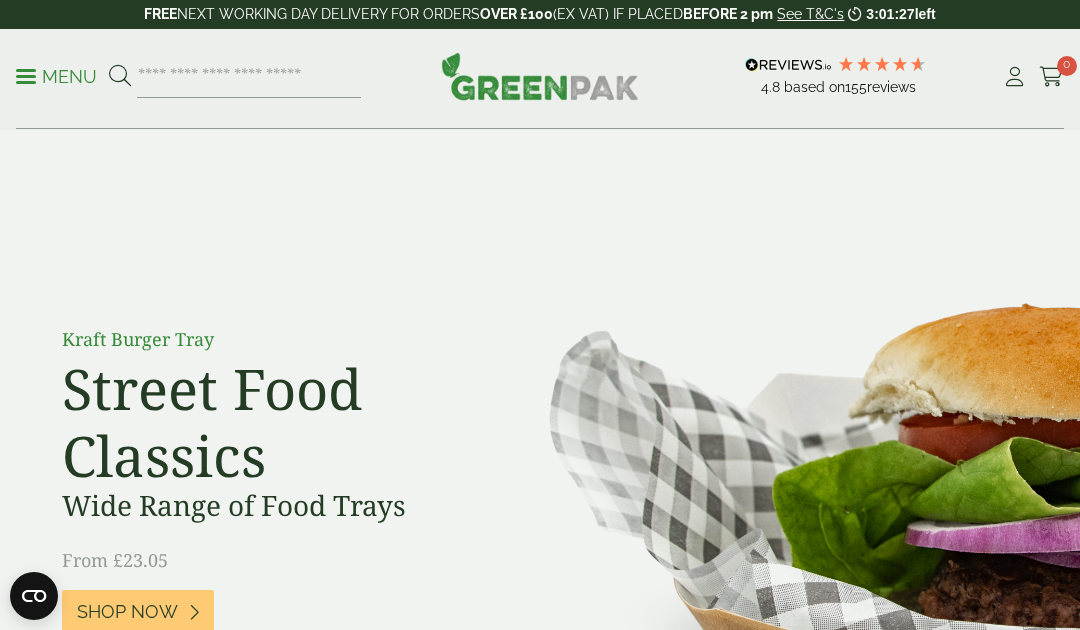click at bounding box center [1014, 77] 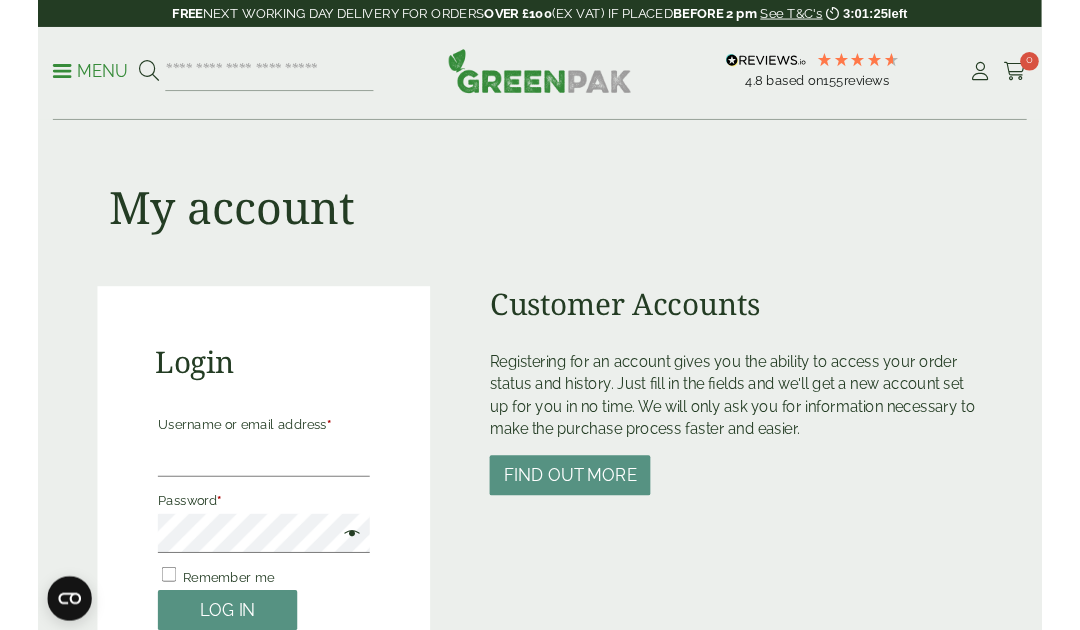 scroll, scrollTop: 0, scrollLeft: 0, axis: both 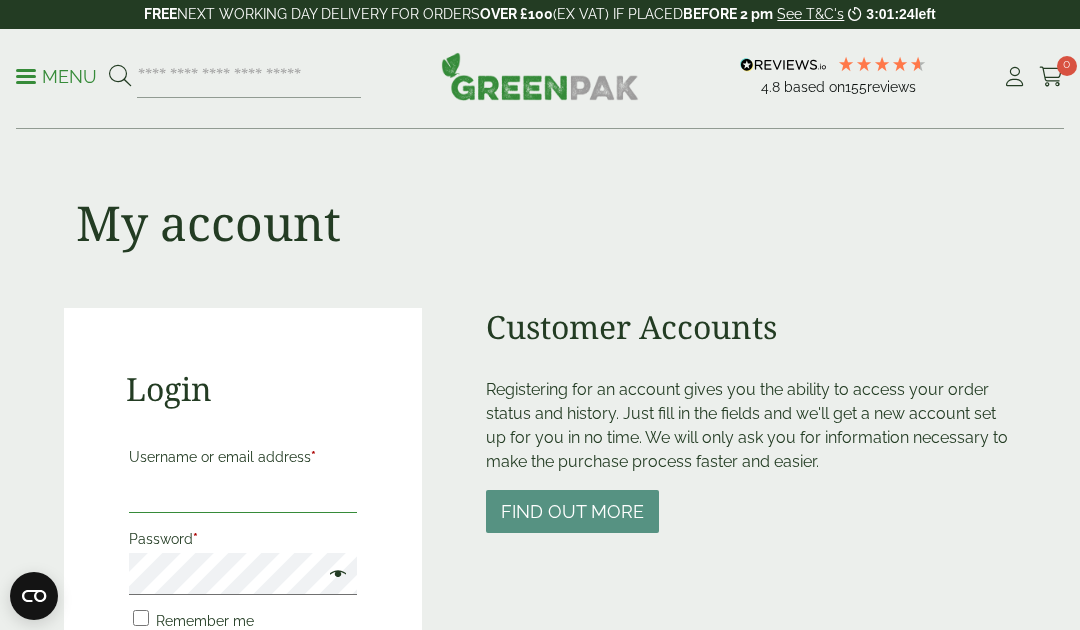 click on "Username or email address  *" at bounding box center [243, 492] 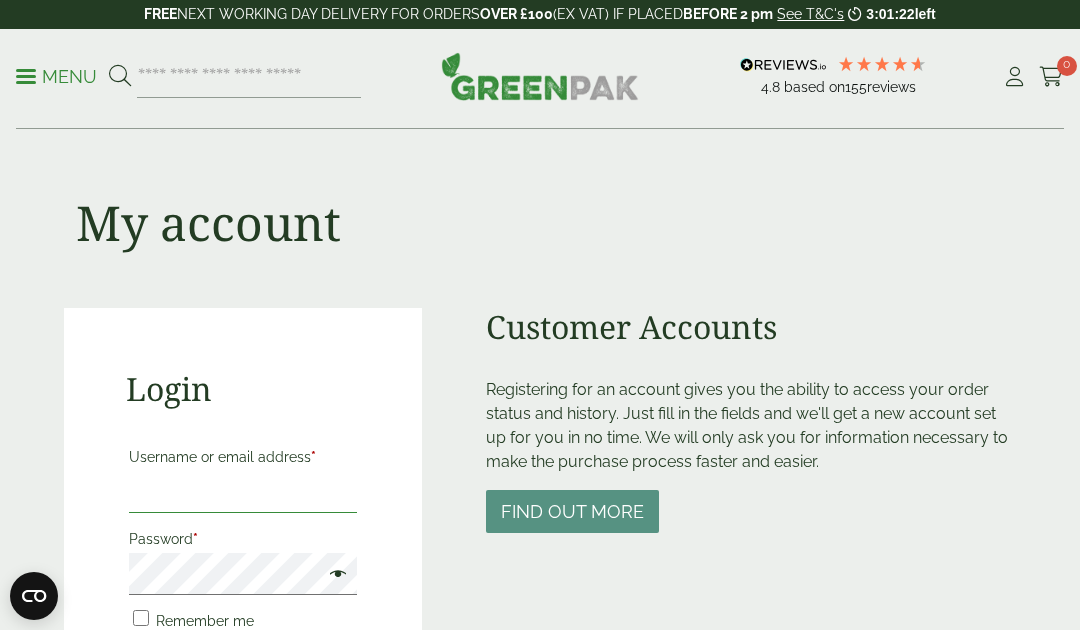 type on "**********" 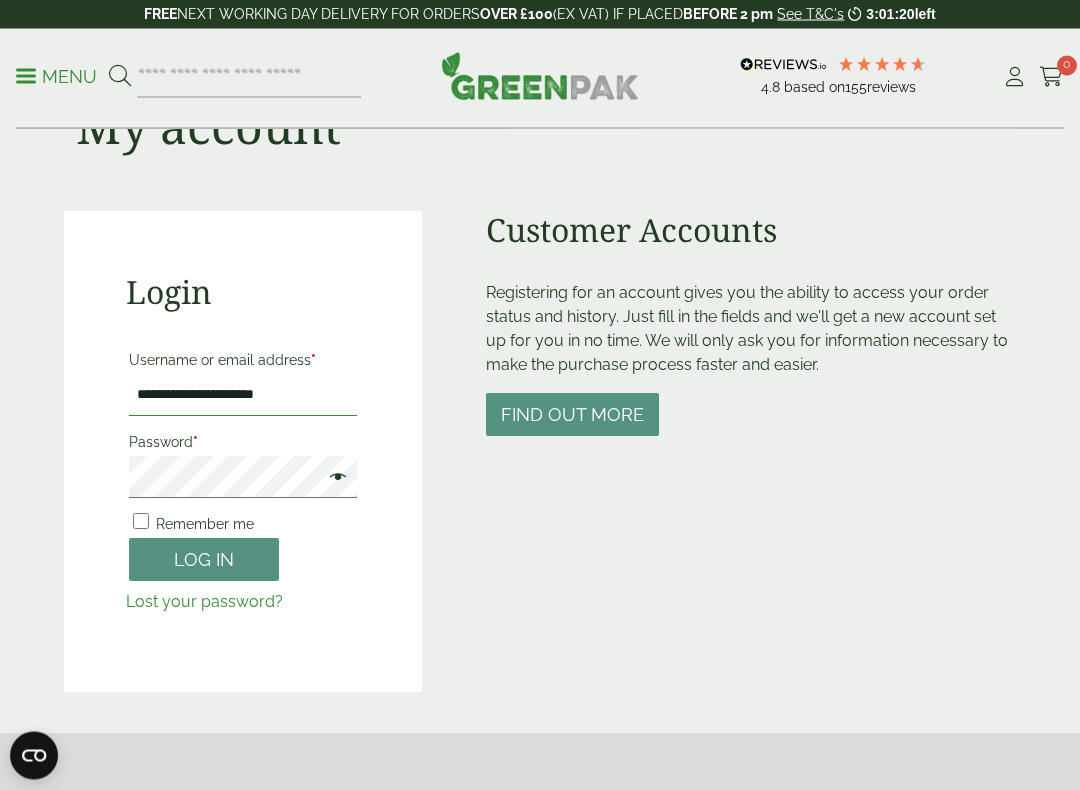 scroll, scrollTop: 97, scrollLeft: 0, axis: vertical 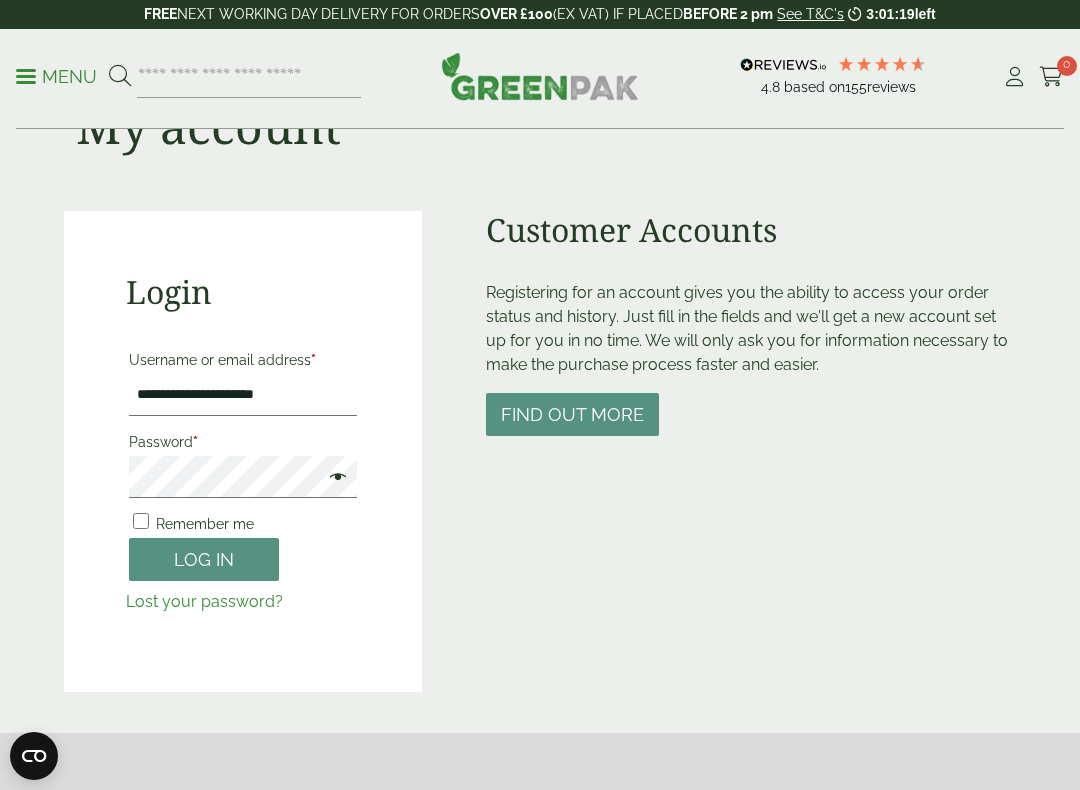 click on "Log in" at bounding box center [204, 559] 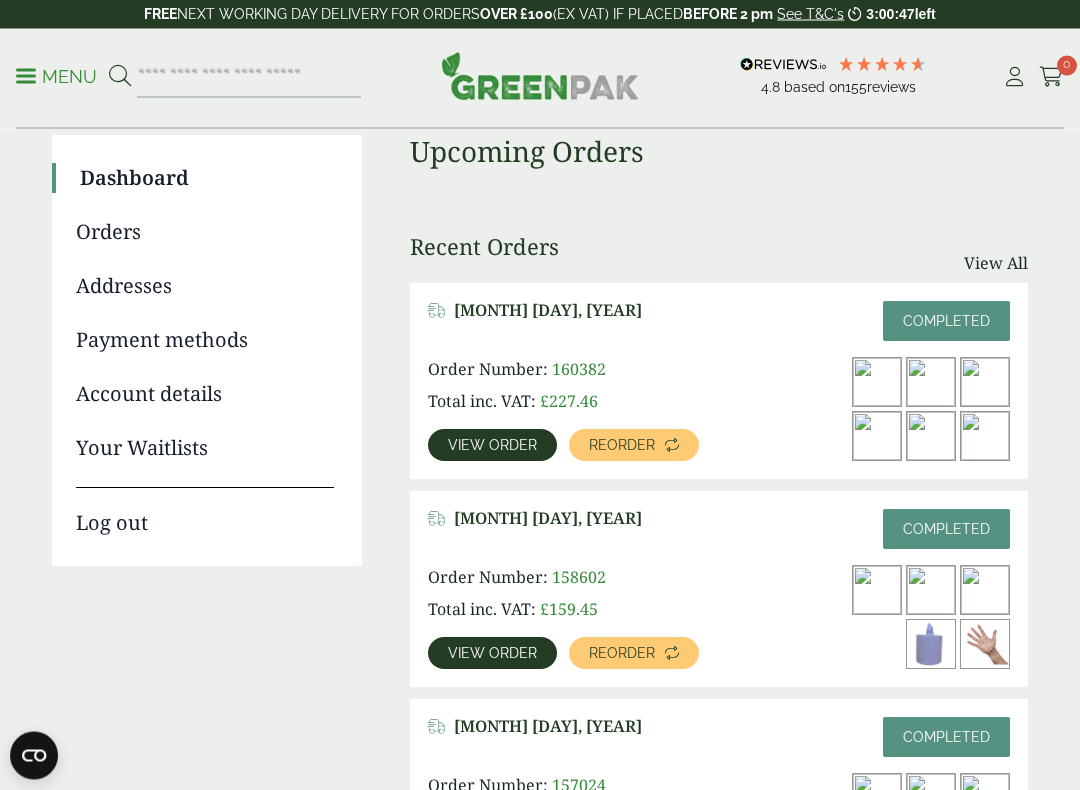 scroll, scrollTop: 155, scrollLeft: 0, axis: vertical 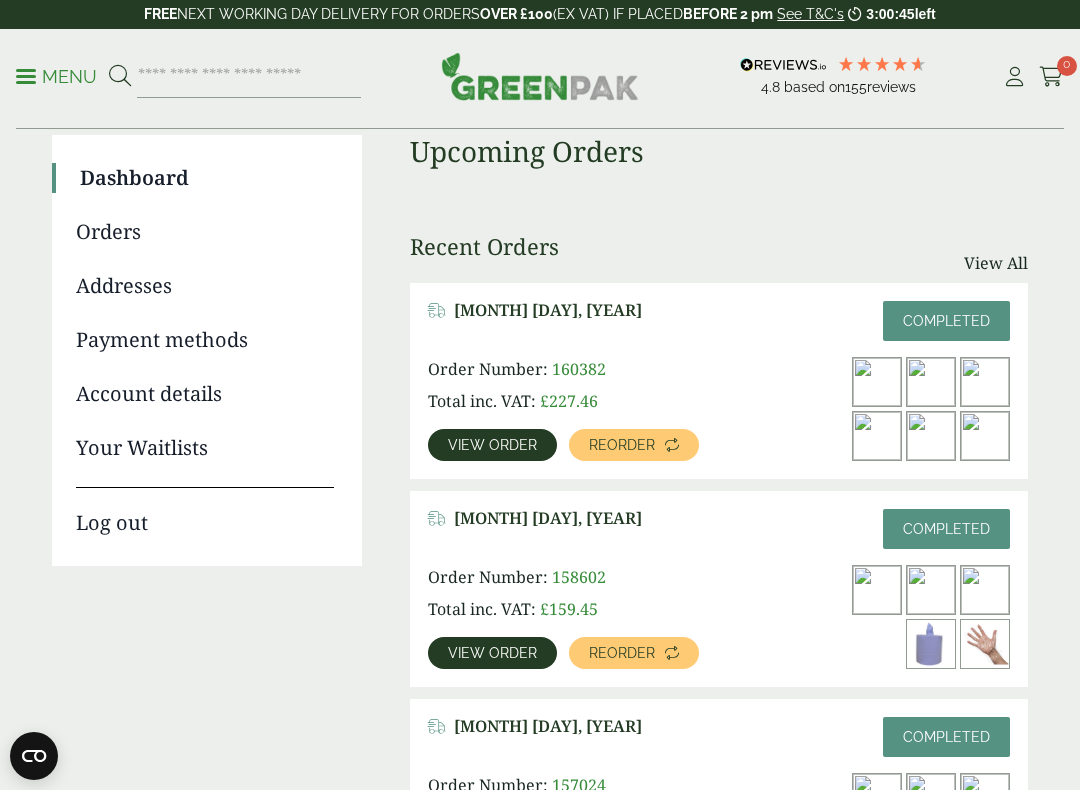 click on "Reorder" at bounding box center (622, 445) 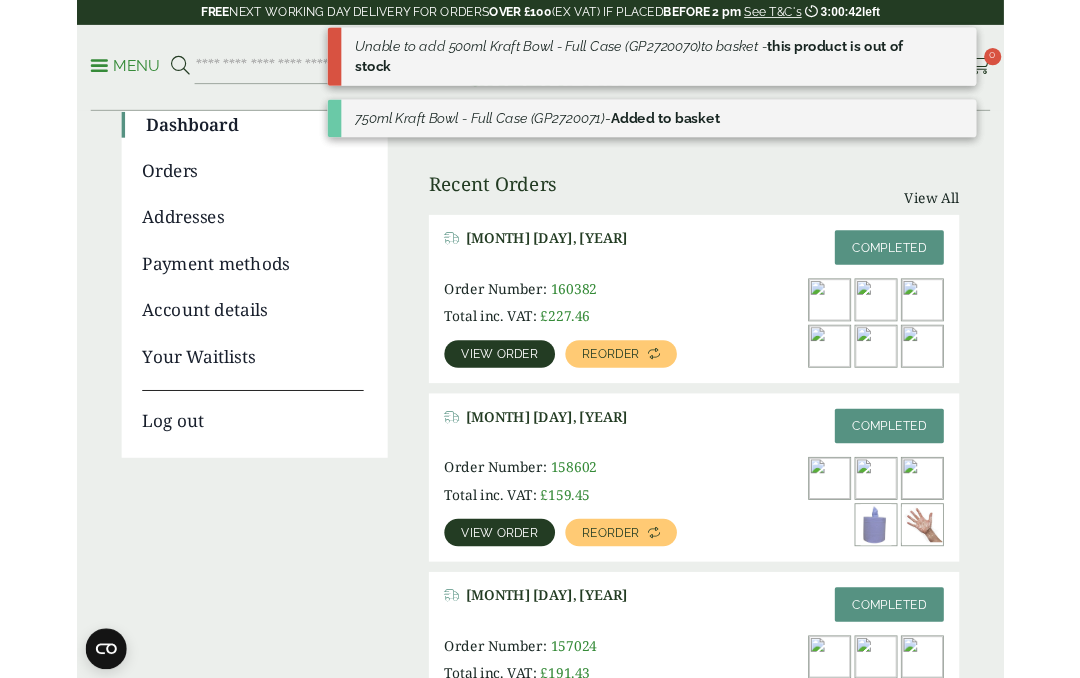 scroll, scrollTop: 0, scrollLeft: 0, axis: both 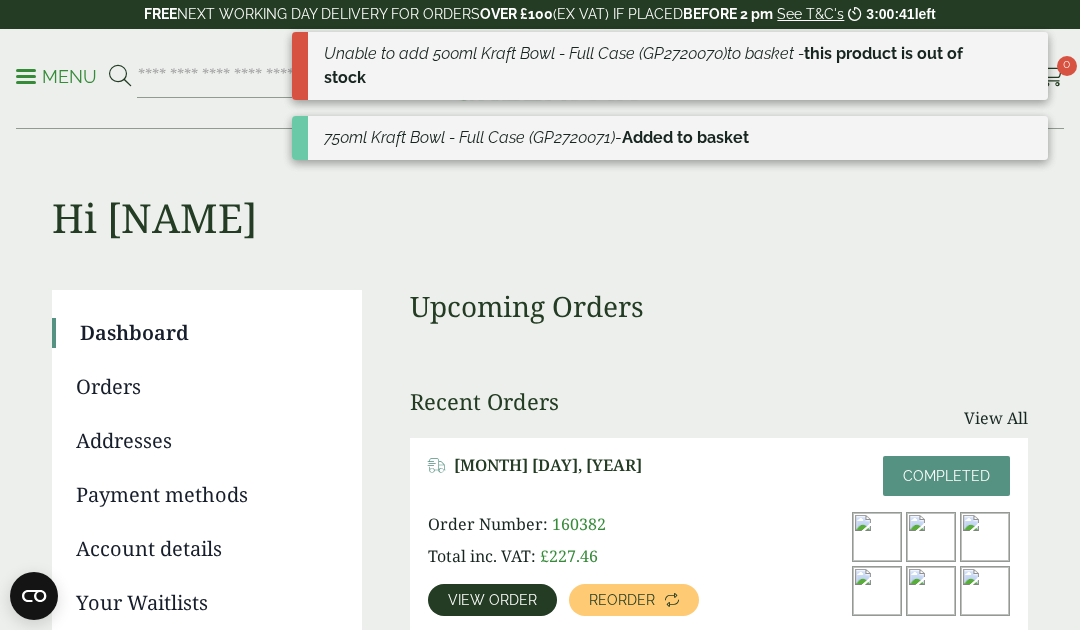 click at bounding box center (1051, 77) 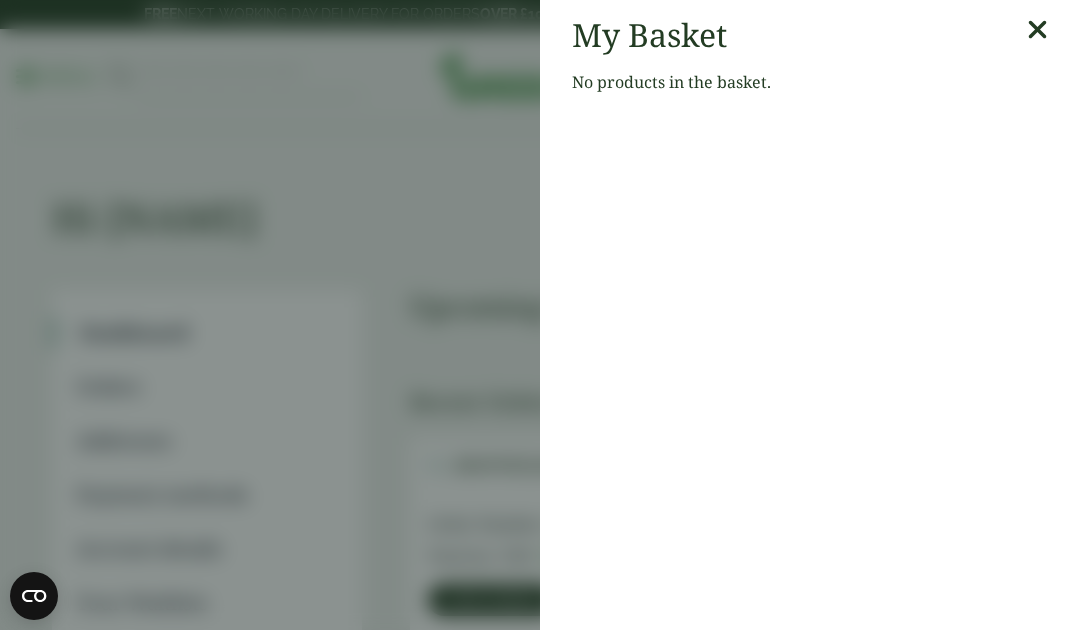 click at bounding box center [1037, 30] 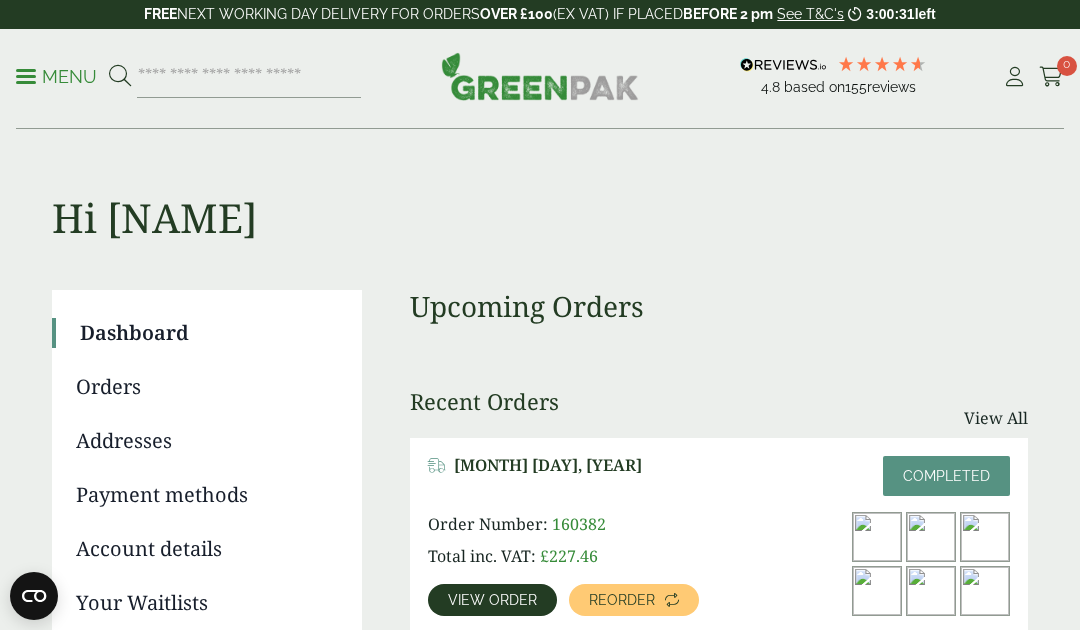 click on "Reorder" at bounding box center (622, 600) 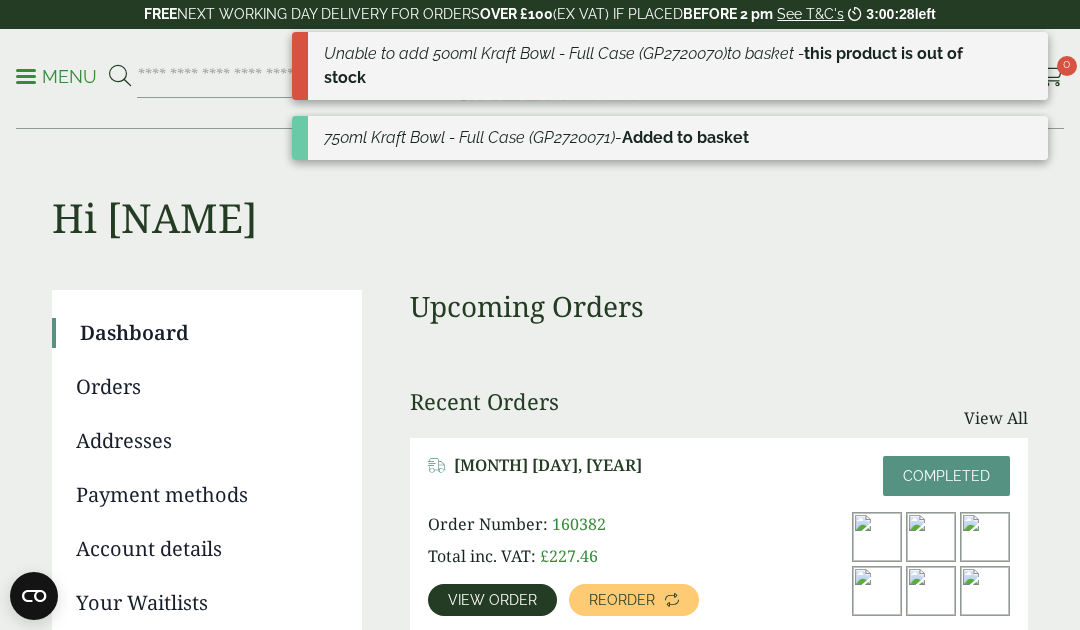 click on "0" at bounding box center (1067, 66) 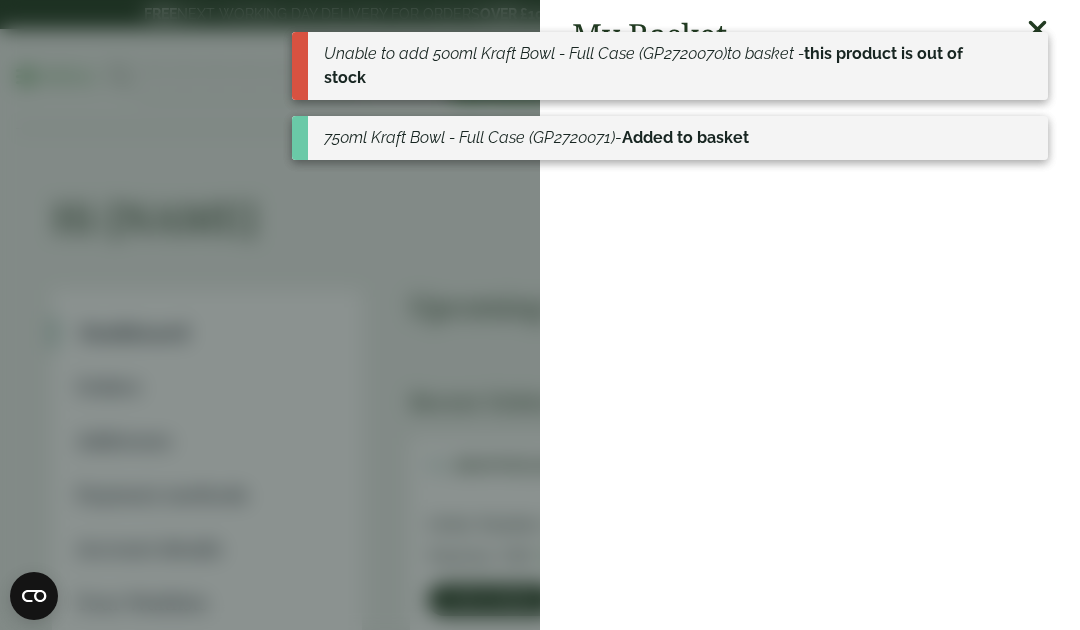 click on "Added to basket" at bounding box center [685, 137] 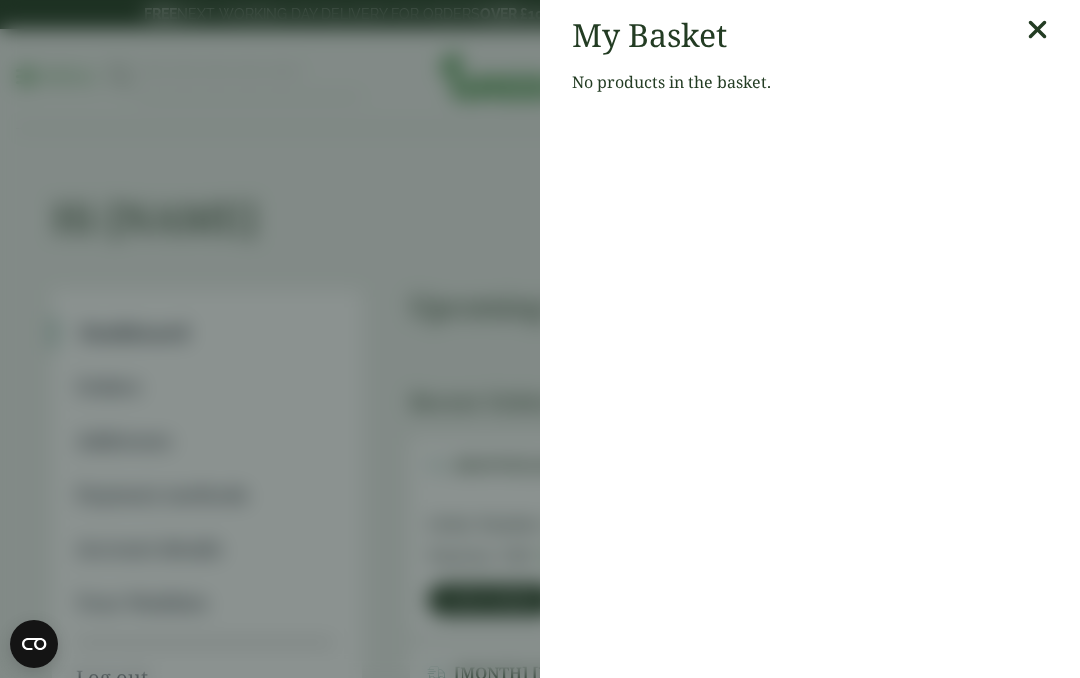 click at bounding box center [1037, 35] 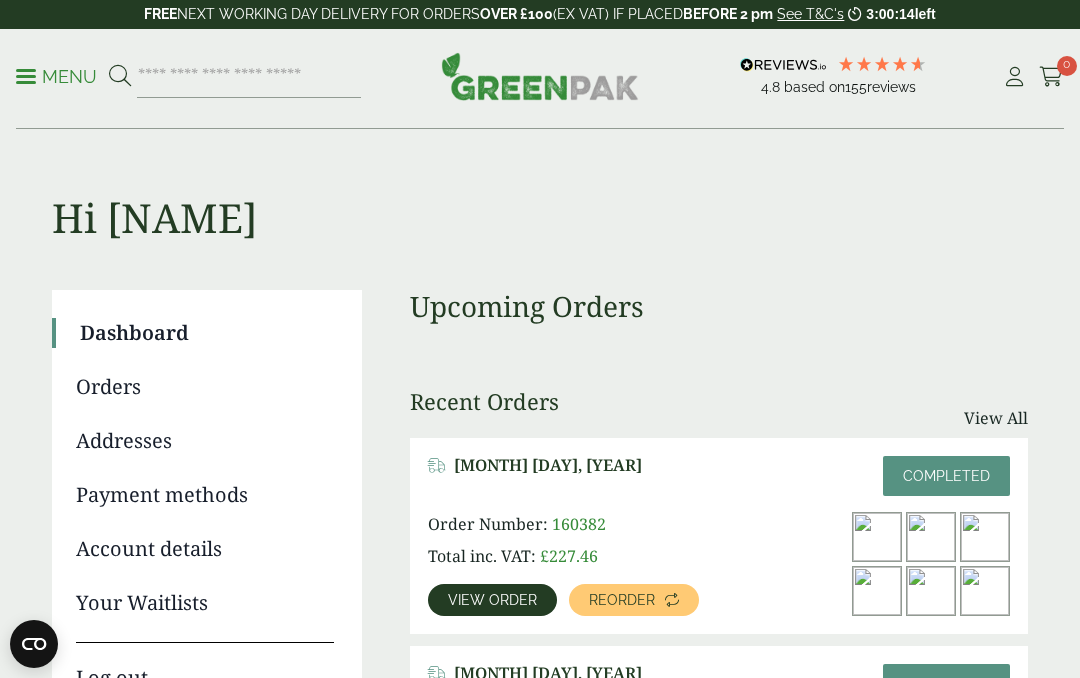 click on "View order" at bounding box center (492, 600) 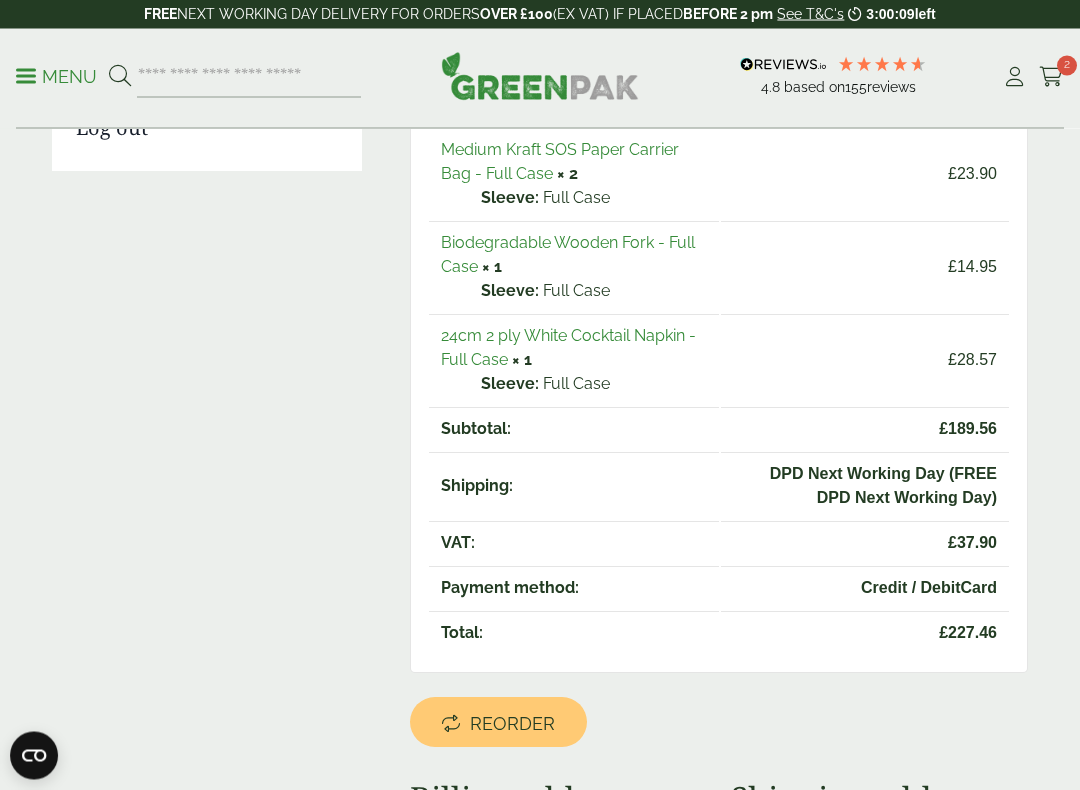 scroll, scrollTop: 550, scrollLeft: 0, axis: vertical 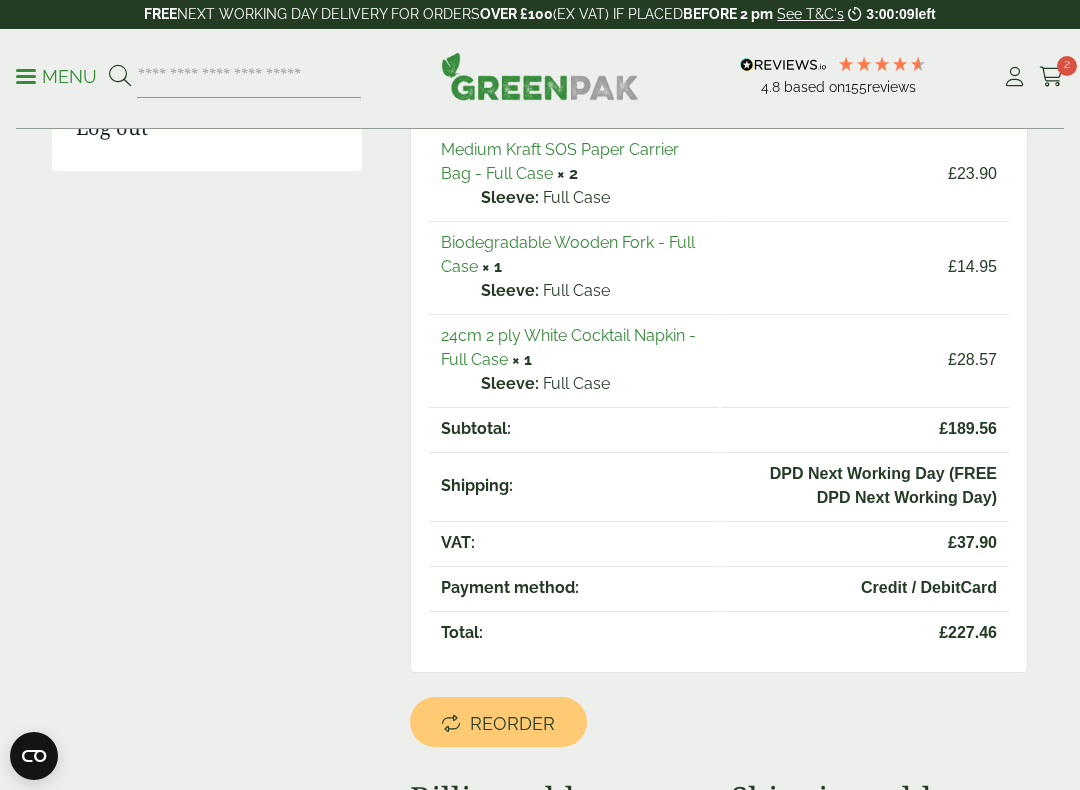 click on "Reorder" at bounding box center [512, 724] 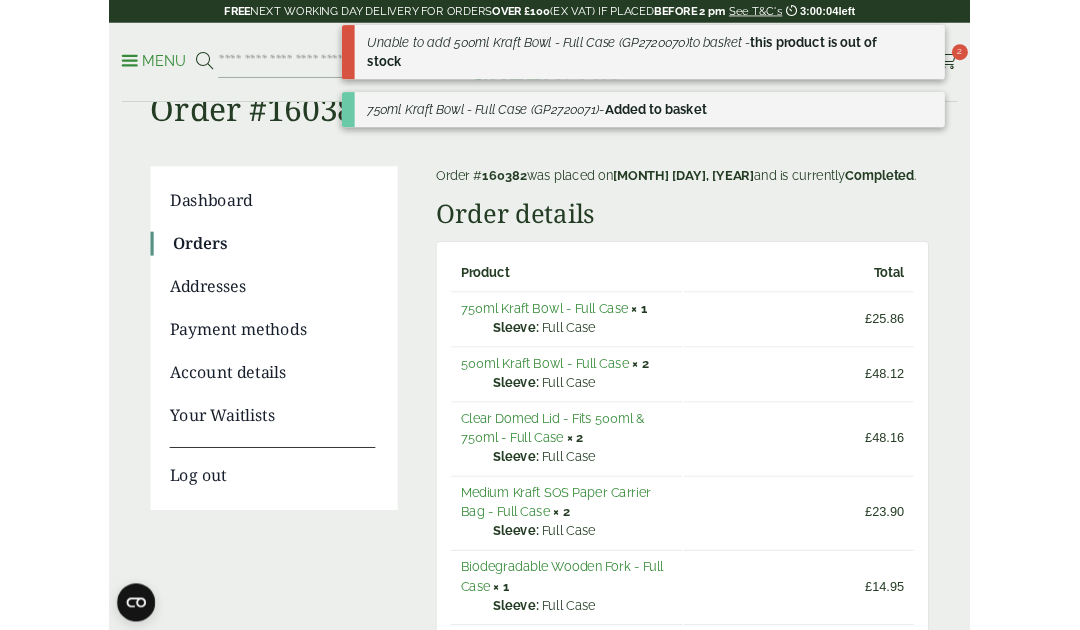 scroll, scrollTop: 0, scrollLeft: 0, axis: both 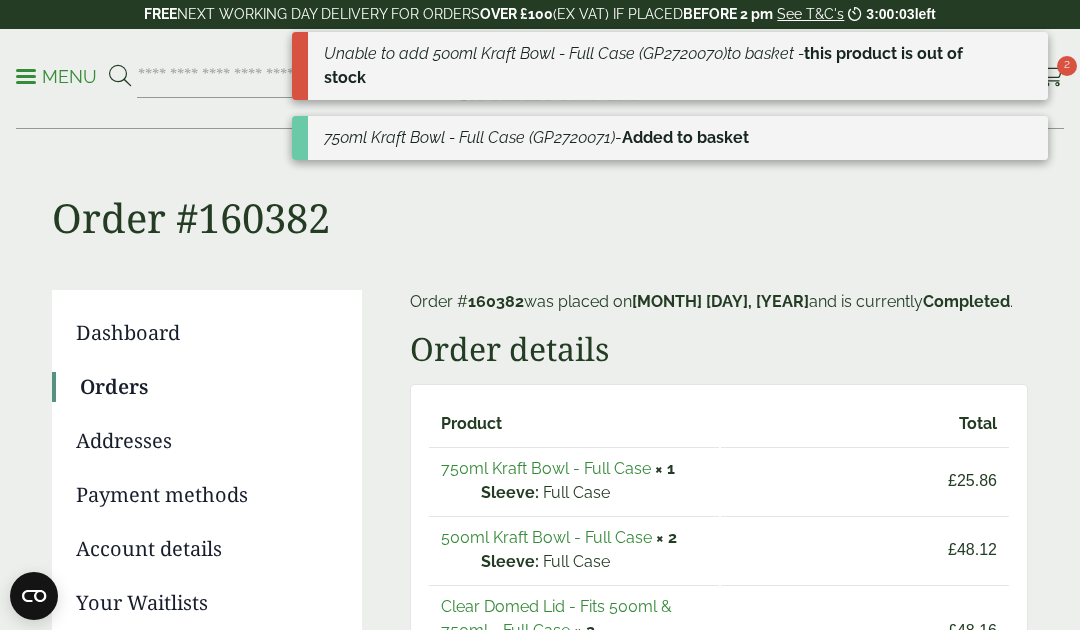 click on "2" at bounding box center (1067, 66) 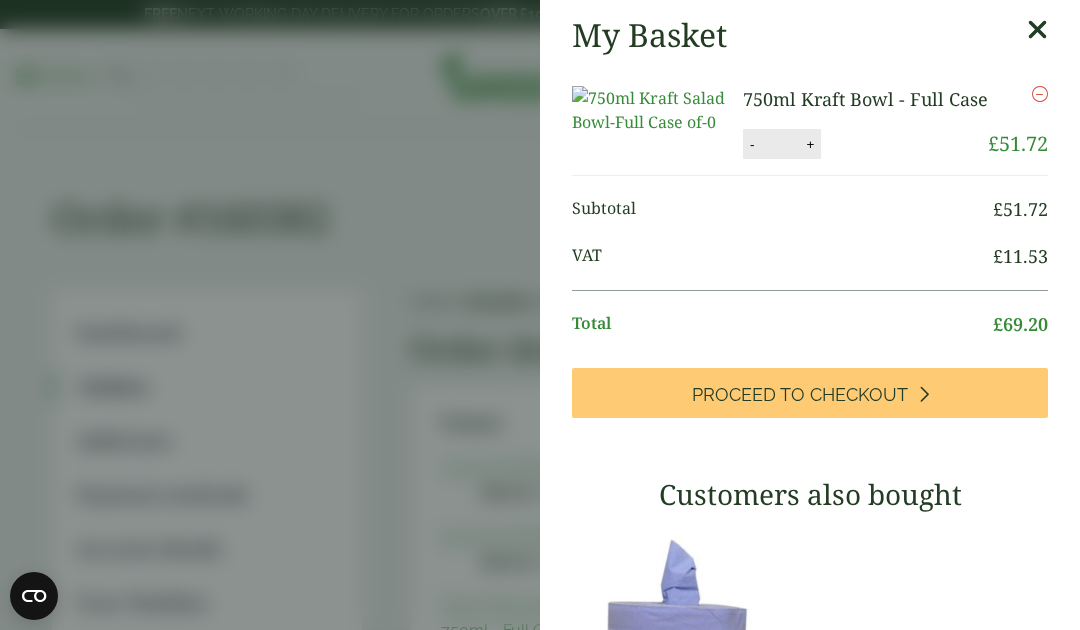 scroll, scrollTop: 0, scrollLeft: 0, axis: both 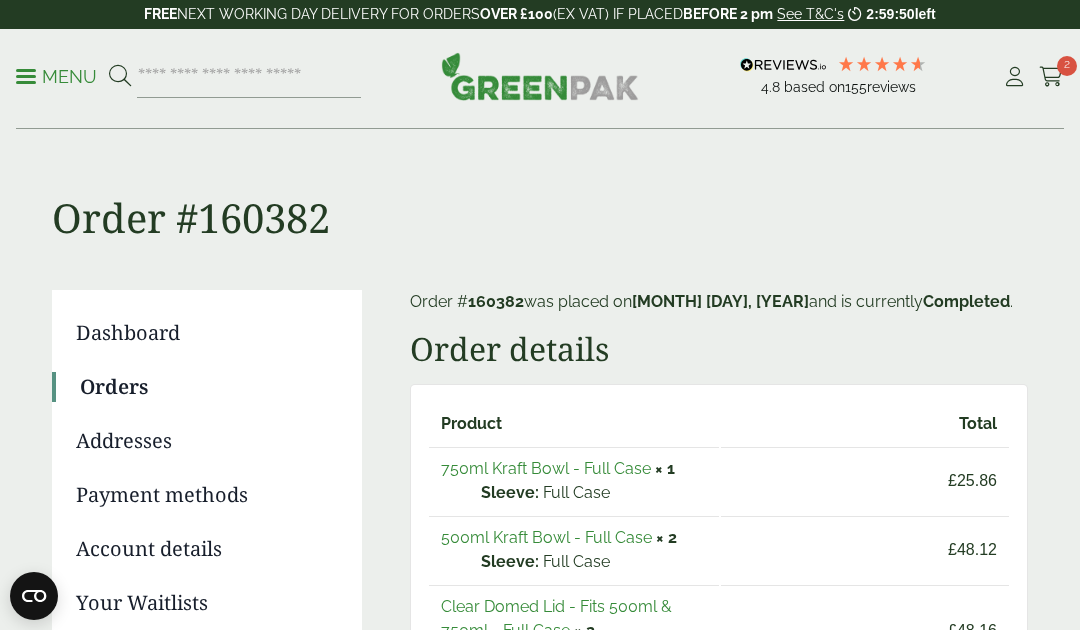 click on "2" at bounding box center [1067, 66] 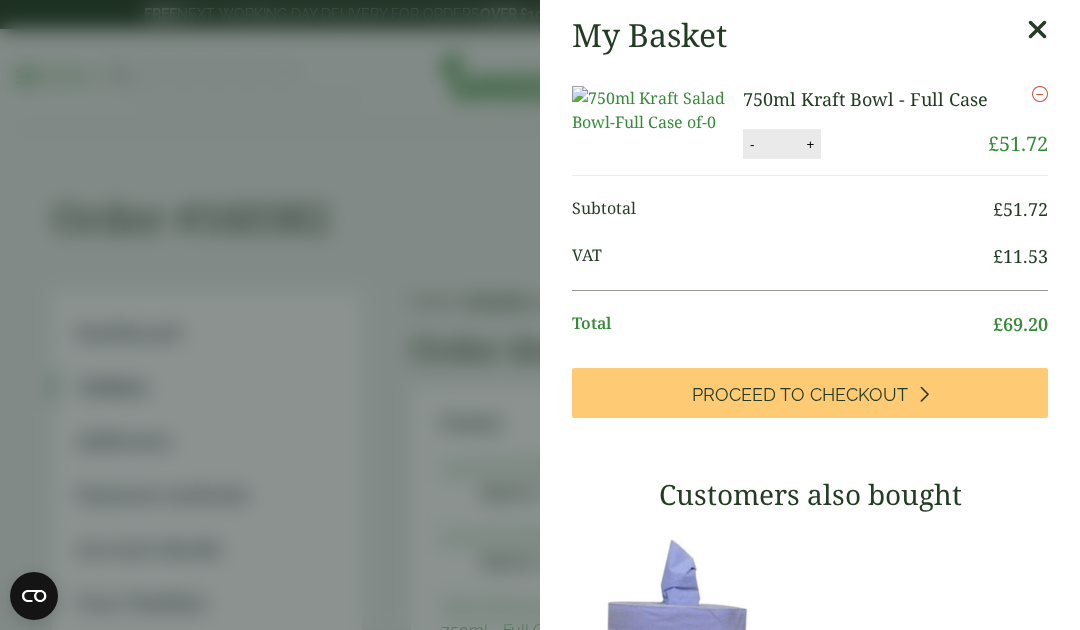 click on "-" at bounding box center [752, 144] 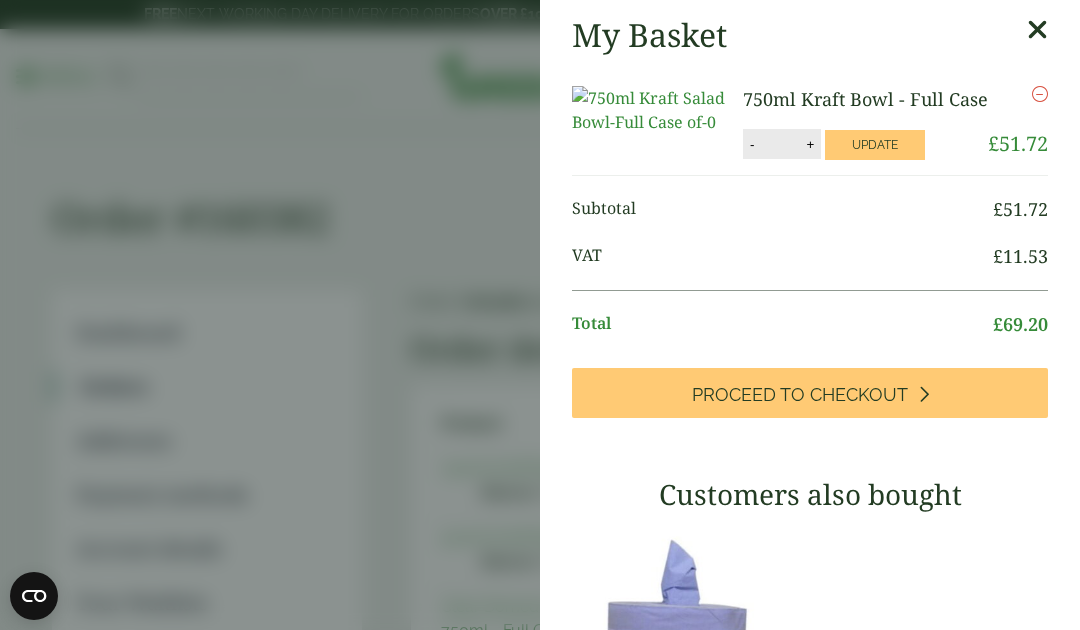 click on "Update" at bounding box center (875, 145) 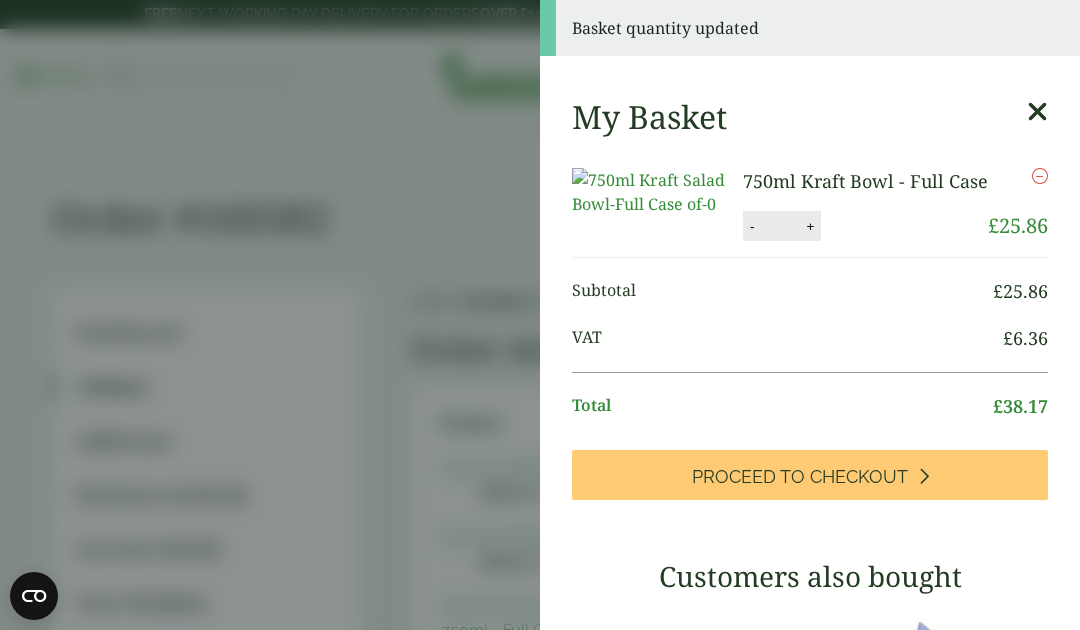click at bounding box center [1037, 112] 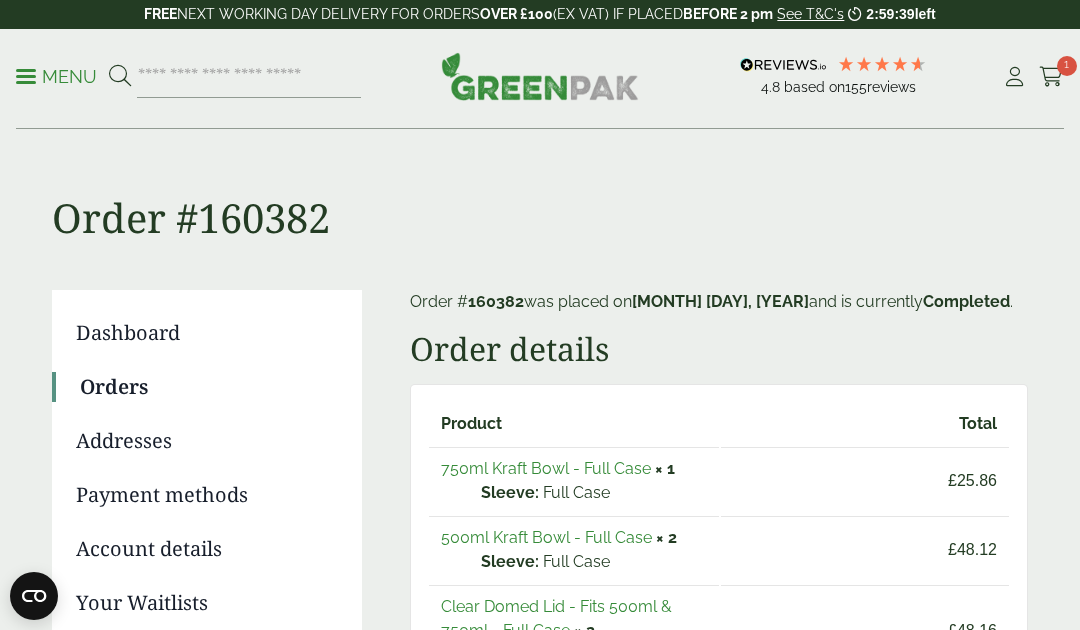 click on "Menu" at bounding box center [56, 75] 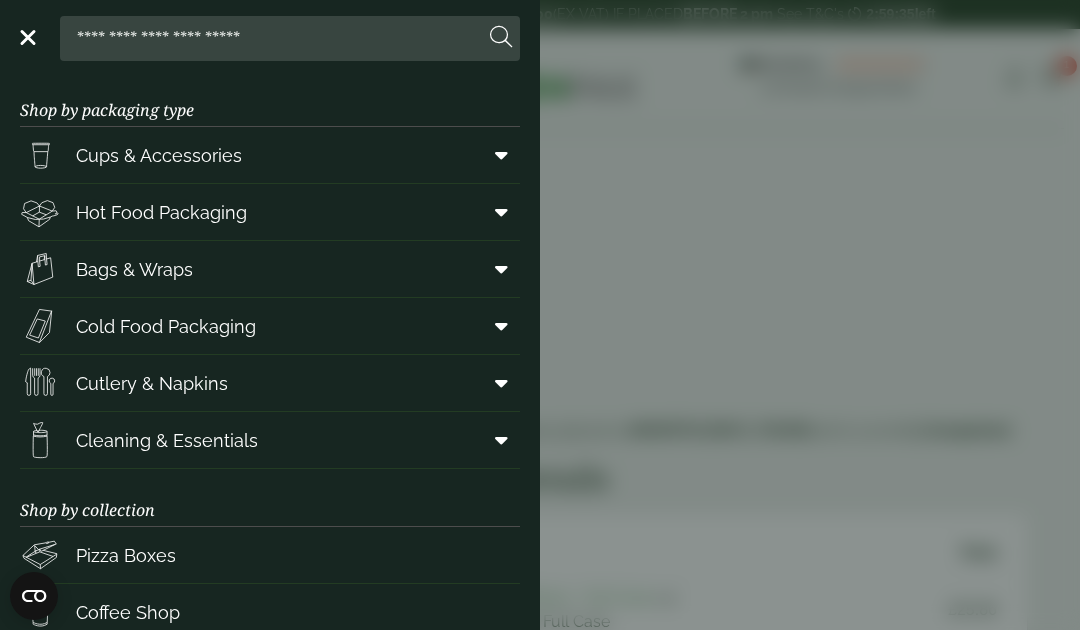 click on "Hot Food Packaging" at bounding box center (270, 212) 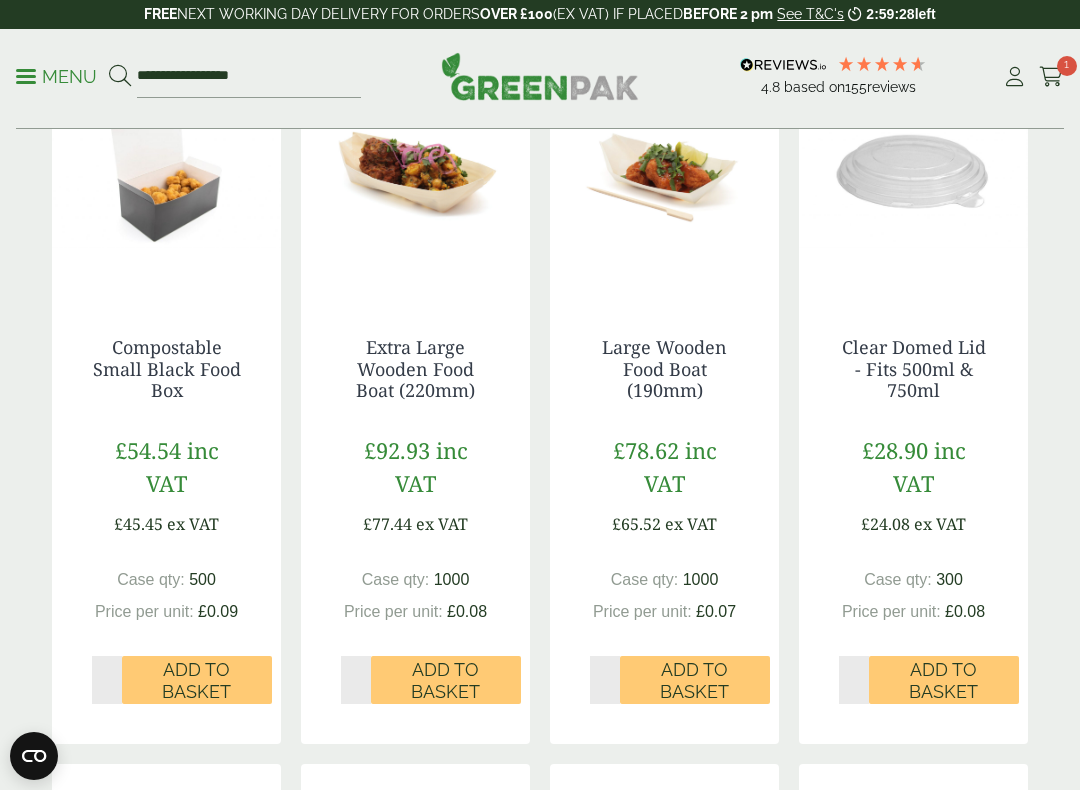 scroll, scrollTop: 1341, scrollLeft: 0, axis: vertical 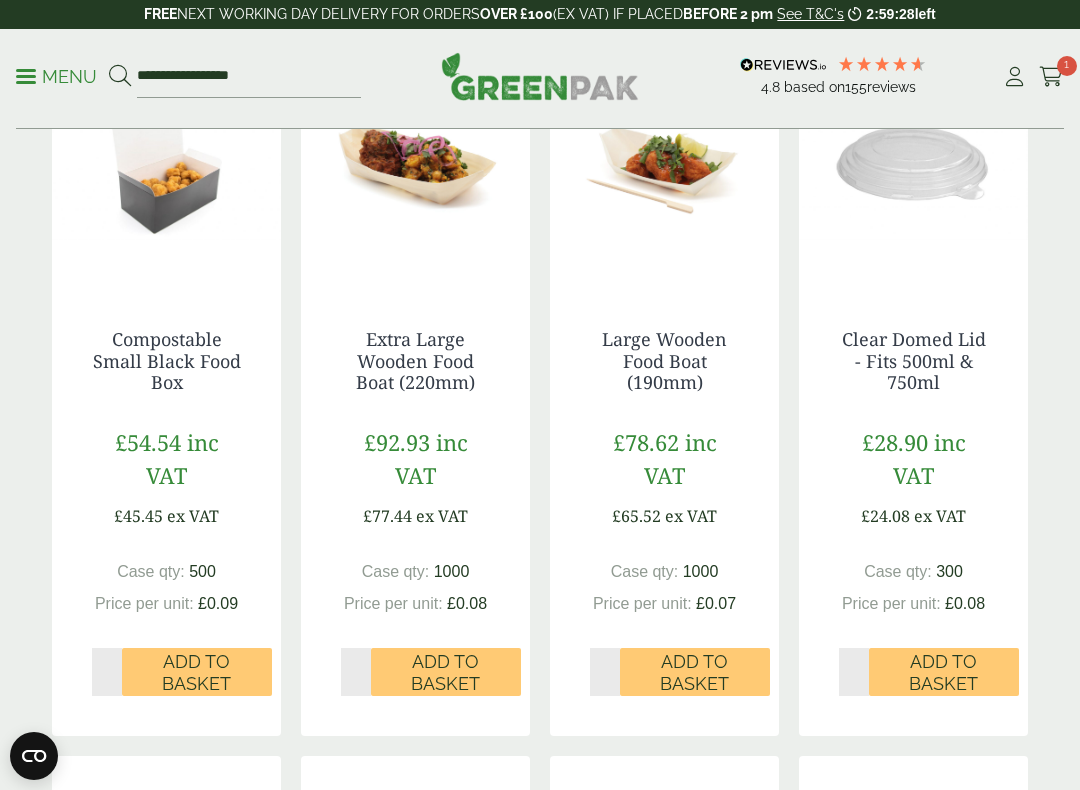 click on "*" at bounding box center [854, 672] 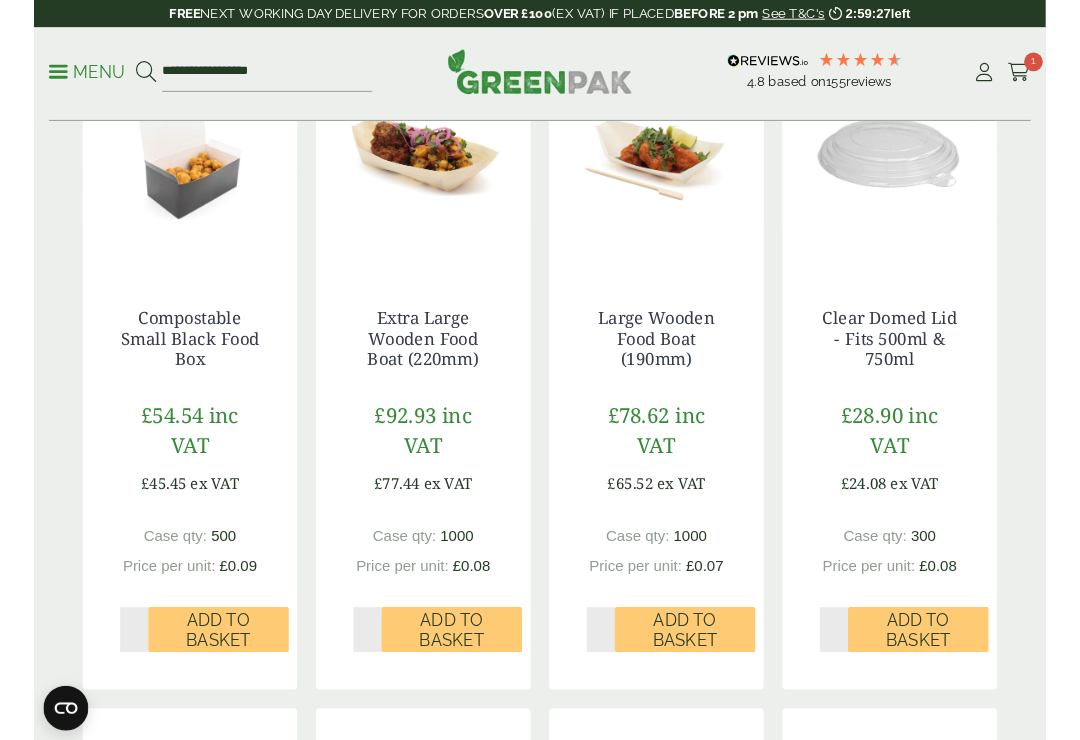 scroll, scrollTop: 1453, scrollLeft: 0, axis: vertical 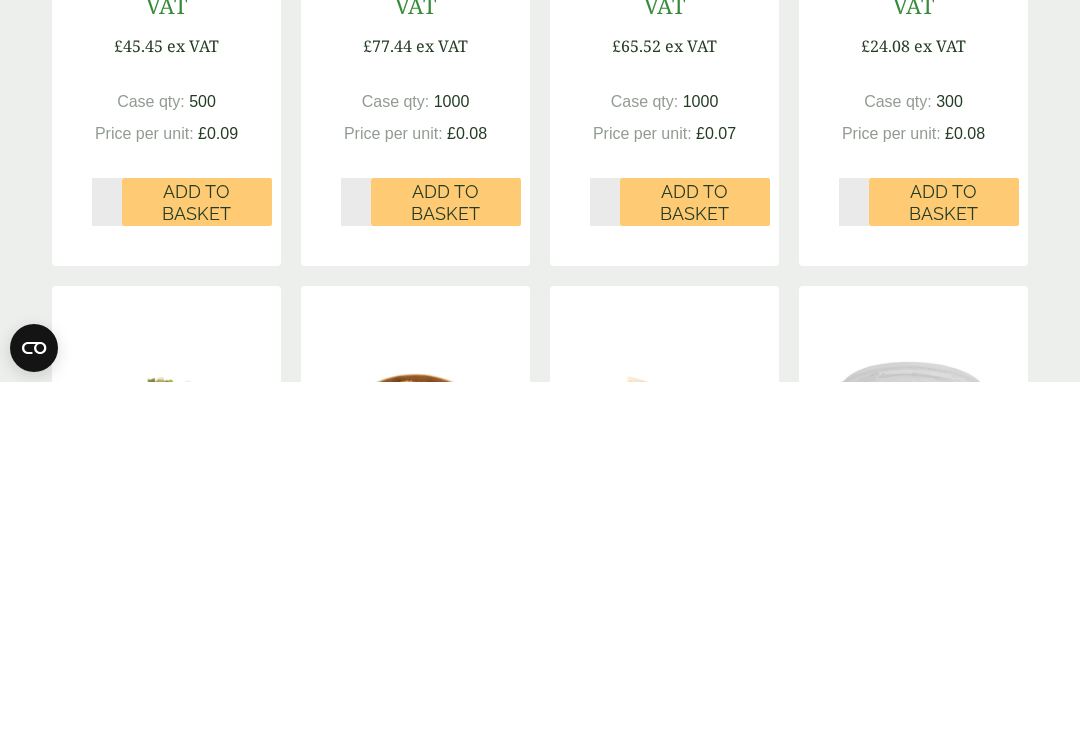 type on "*" 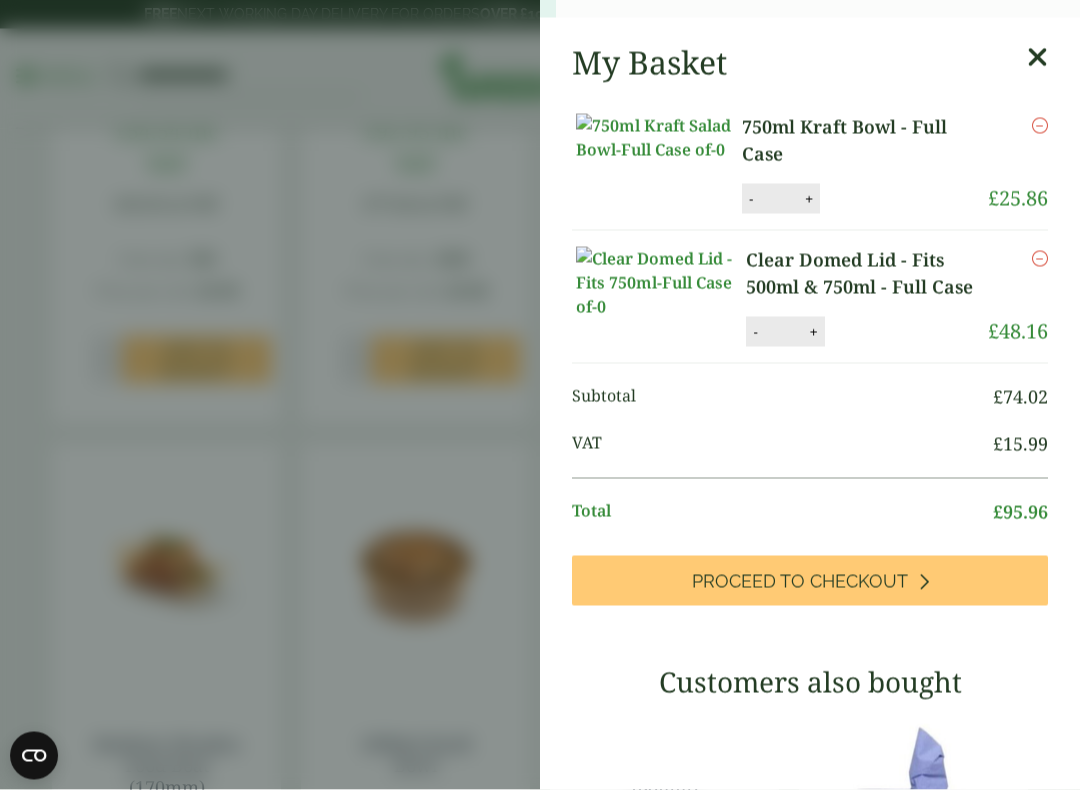 scroll, scrollTop: 1642, scrollLeft: 0, axis: vertical 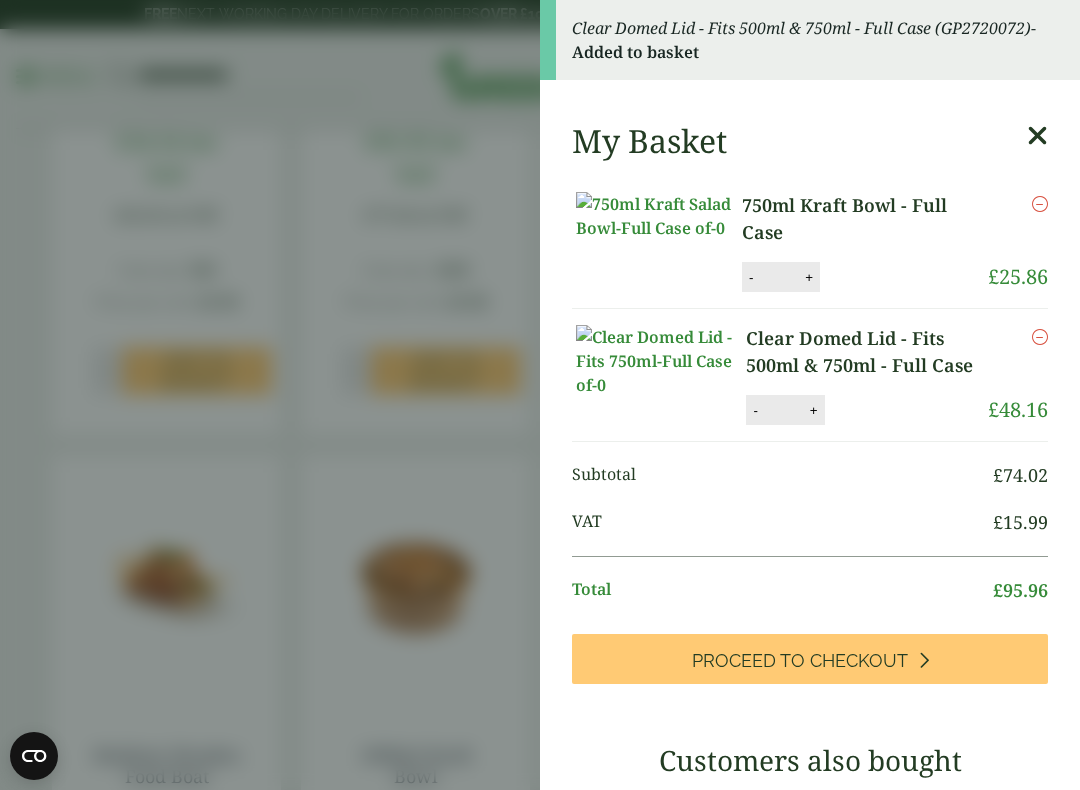 click on "Clear Domed Lid - Fits 500ml & 750ml - Full Case (GP2720072)  -  Added to basket
My Basket
750ml Kraft Bowl - Full Case
750ml Kraft Bowl - Full Case quantity
- * +
Update
Remove
£" at bounding box center (540, 395) 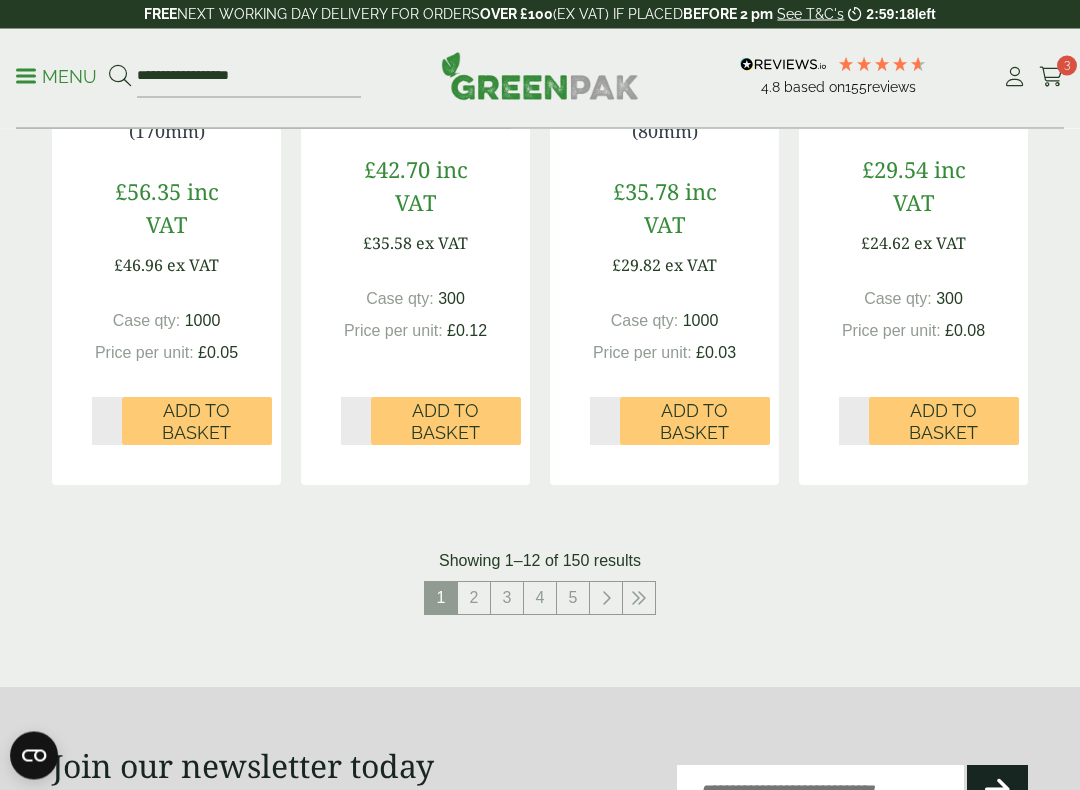 scroll, scrollTop: 2309, scrollLeft: 0, axis: vertical 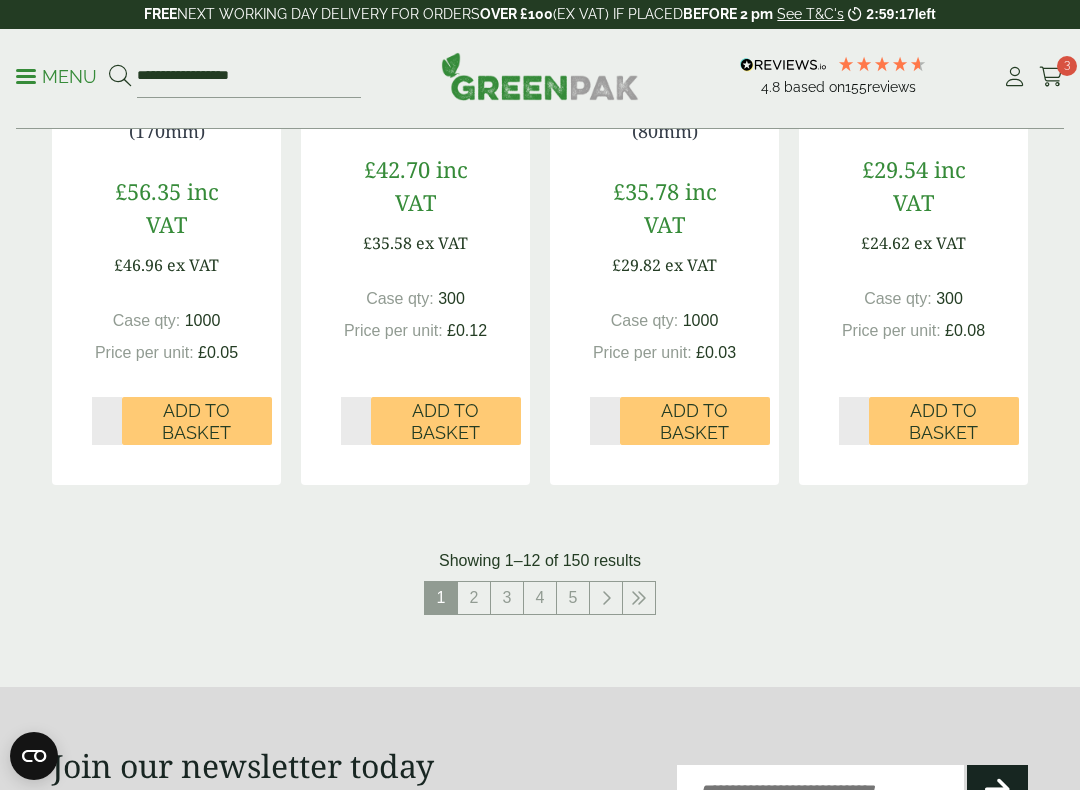 click on "2" at bounding box center [474, 598] 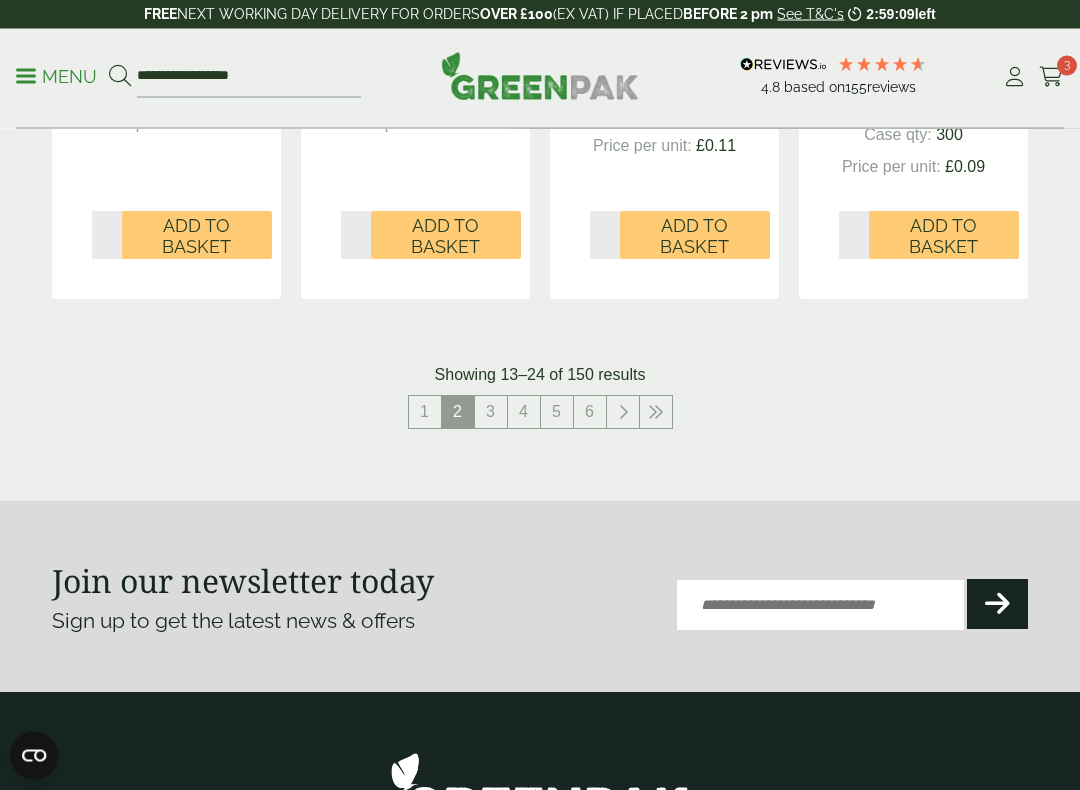 scroll, scrollTop: 2516, scrollLeft: 0, axis: vertical 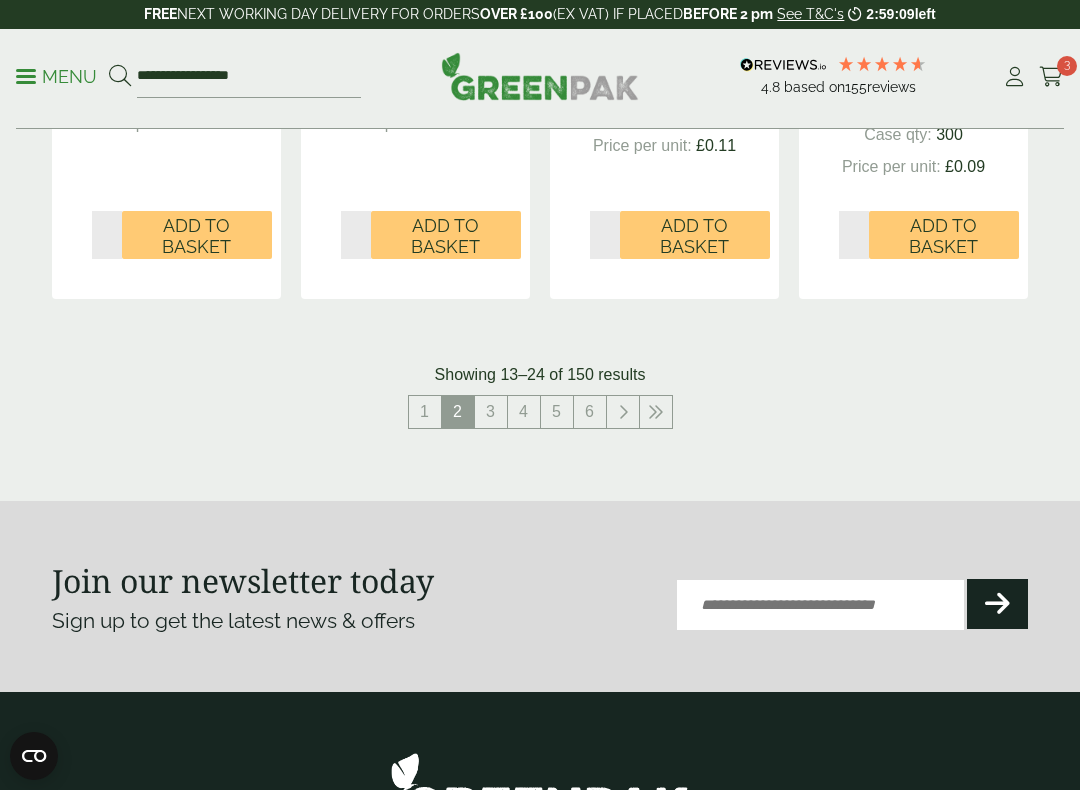 click on "1" at bounding box center [425, 412] 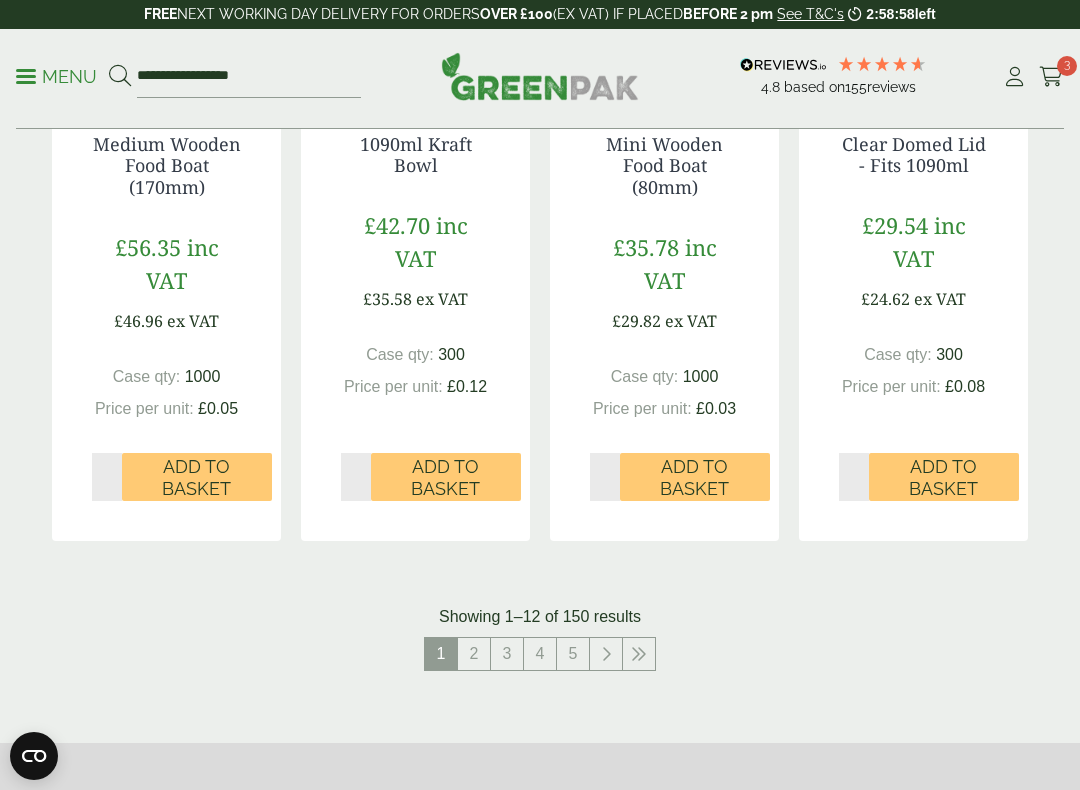 scroll, scrollTop: 2254, scrollLeft: 0, axis: vertical 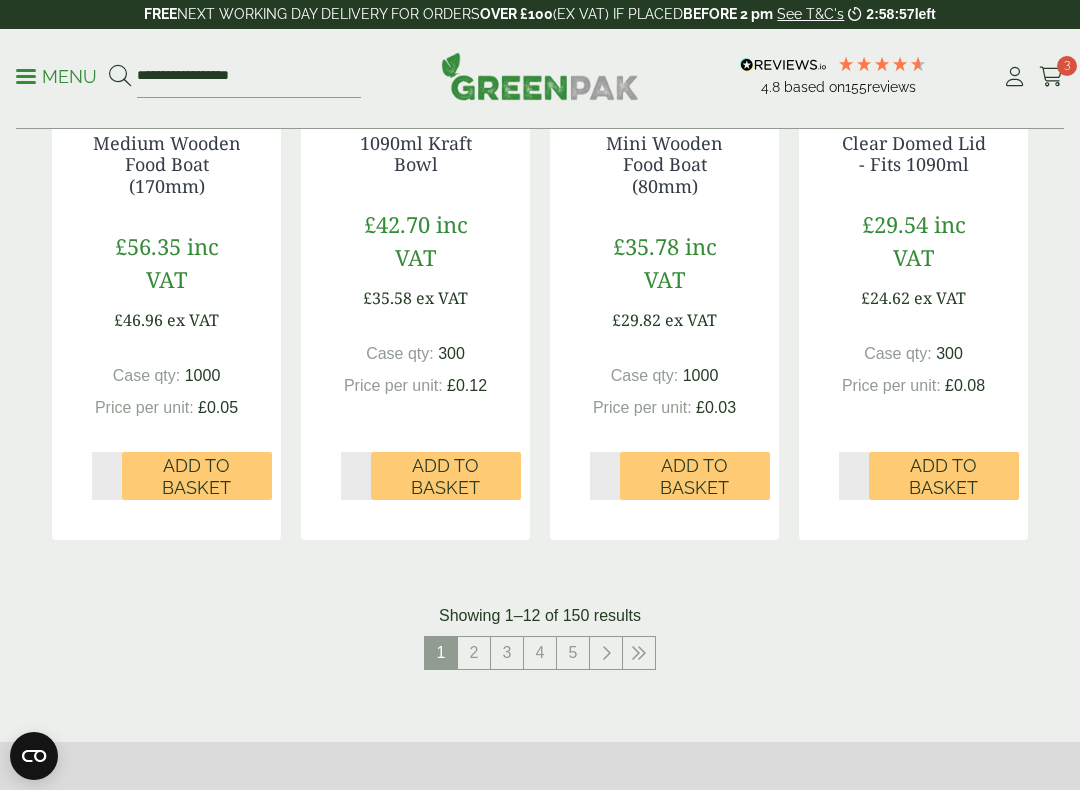 click on "3" at bounding box center (507, 653) 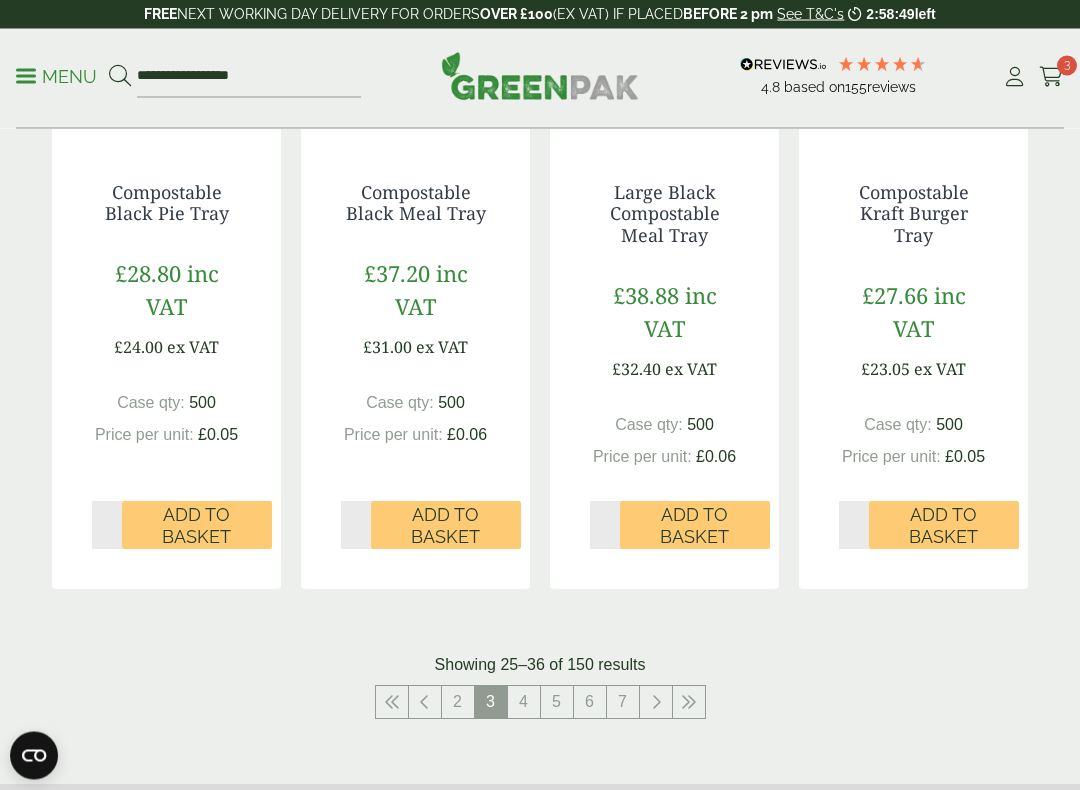 scroll, scrollTop: 2238, scrollLeft: 0, axis: vertical 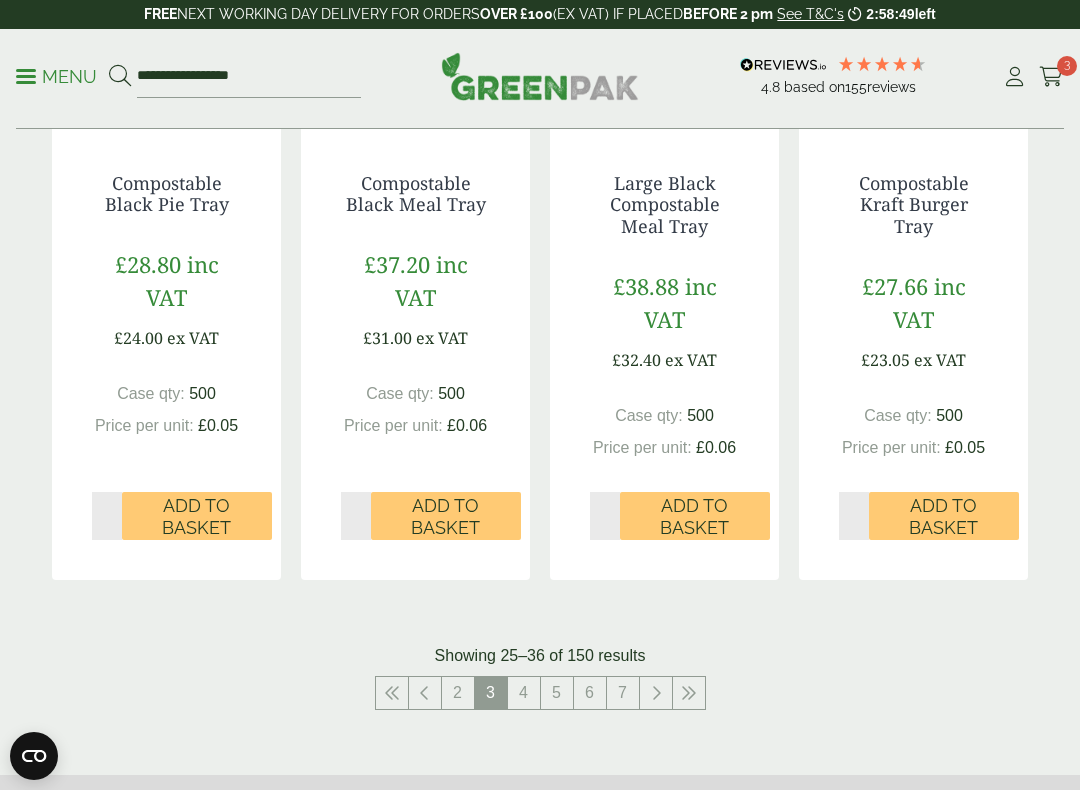 click on "4" at bounding box center [524, 693] 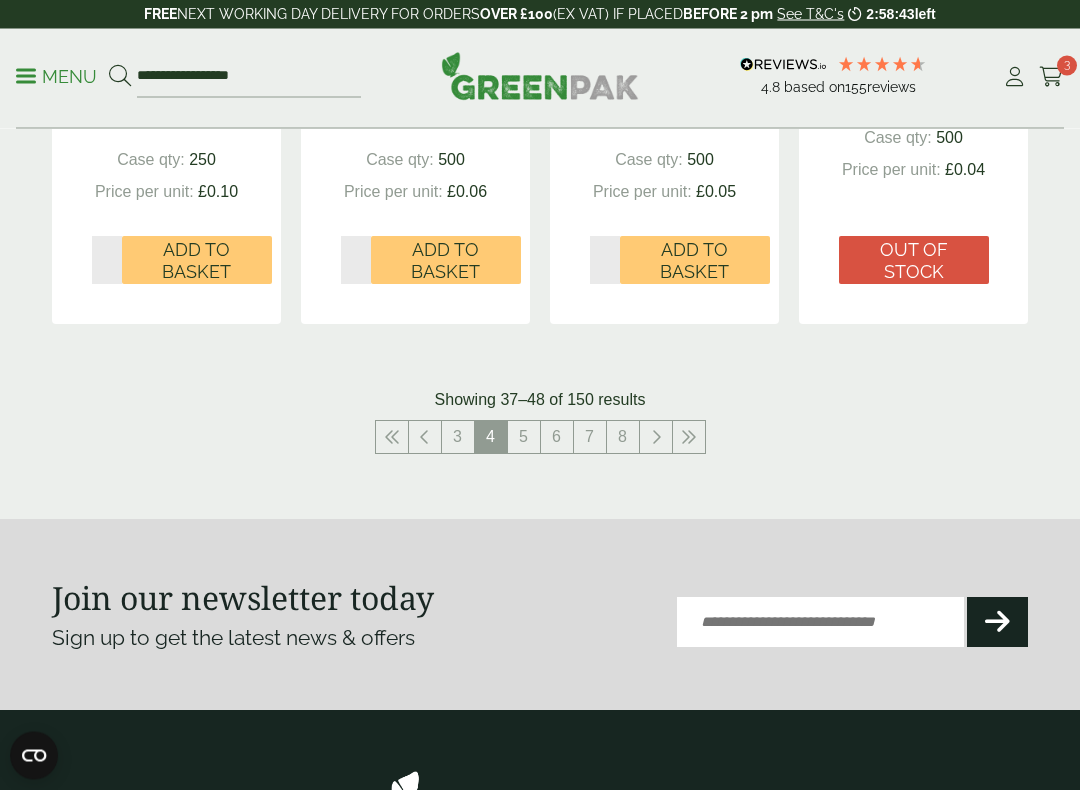 scroll, scrollTop: 2518, scrollLeft: 0, axis: vertical 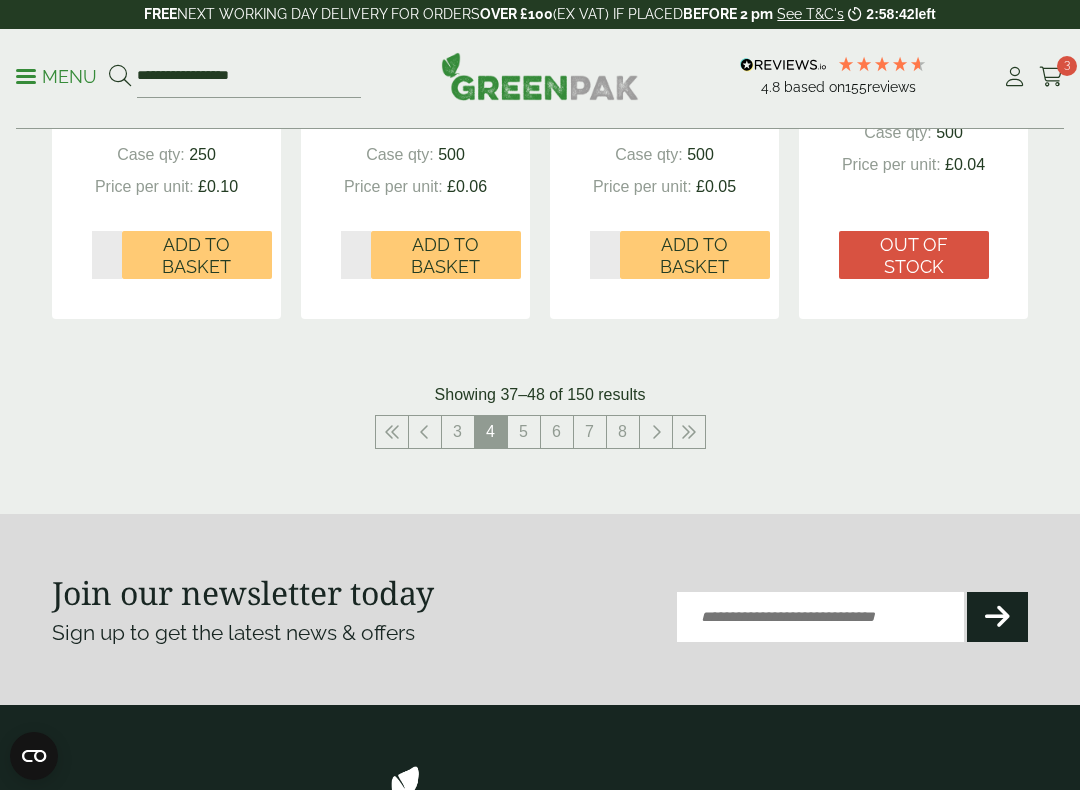 click at bounding box center [425, 432] 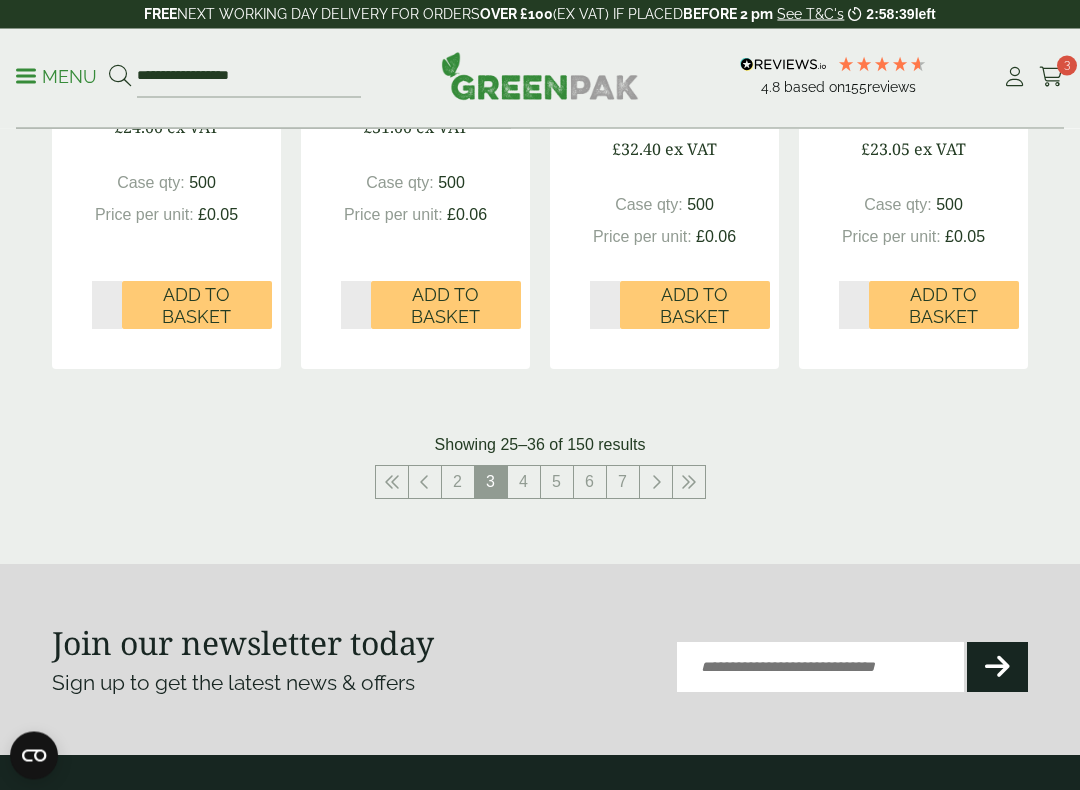 scroll, scrollTop: 2449, scrollLeft: 0, axis: vertical 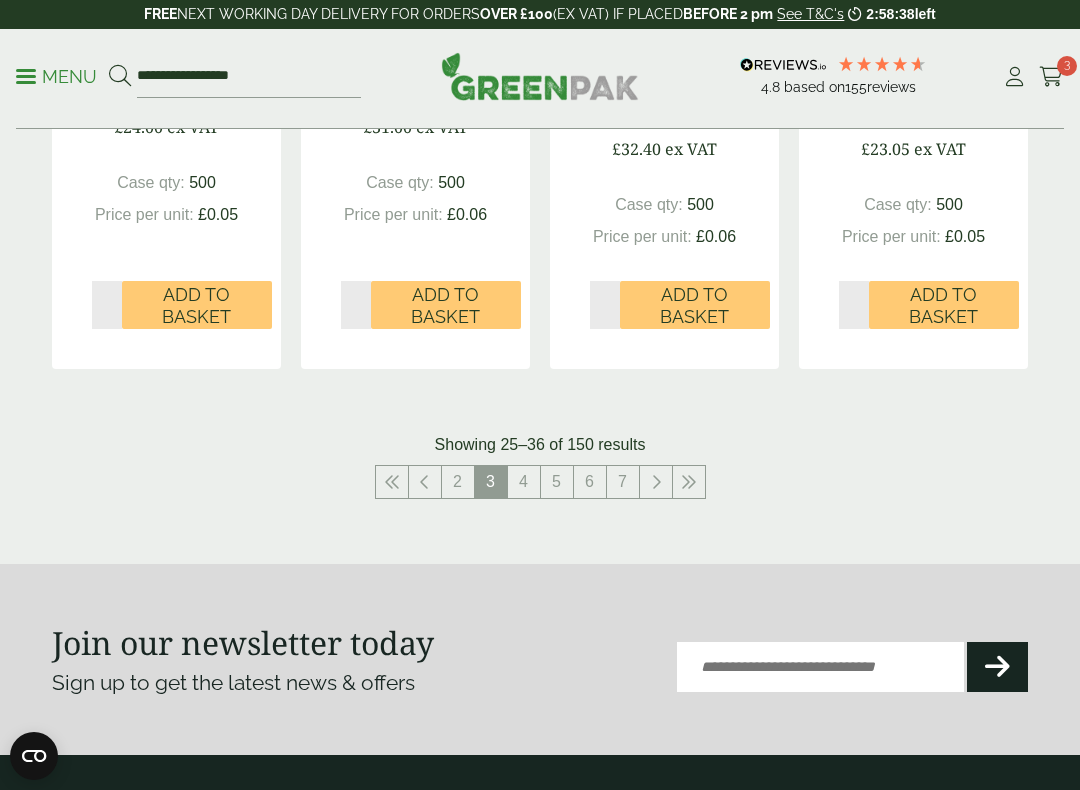 click on "2" at bounding box center [458, 482] 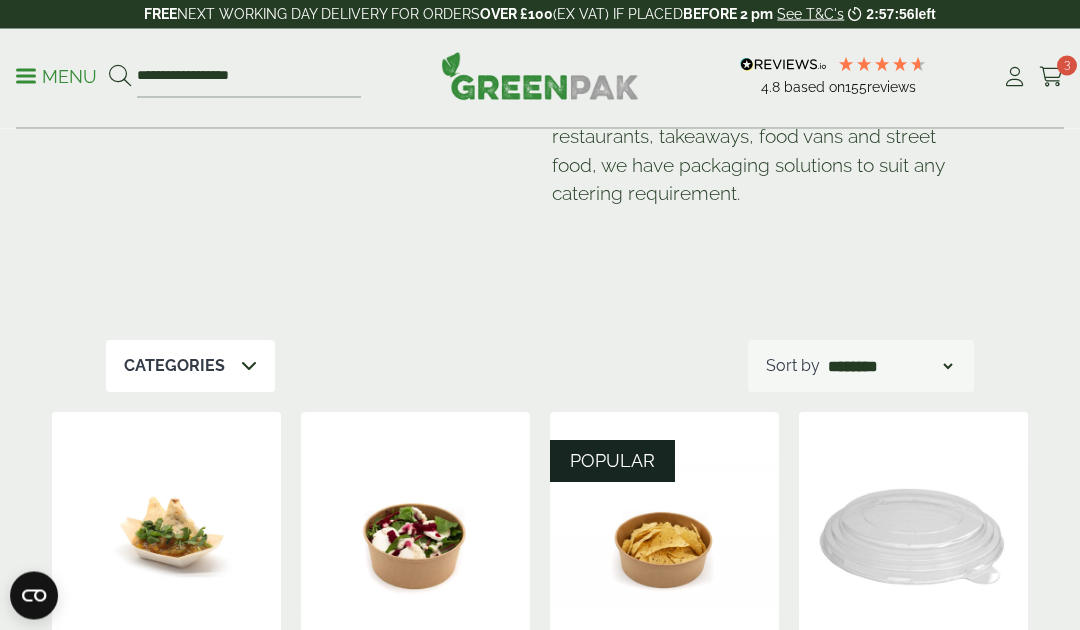 scroll, scrollTop: 0, scrollLeft: 0, axis: both 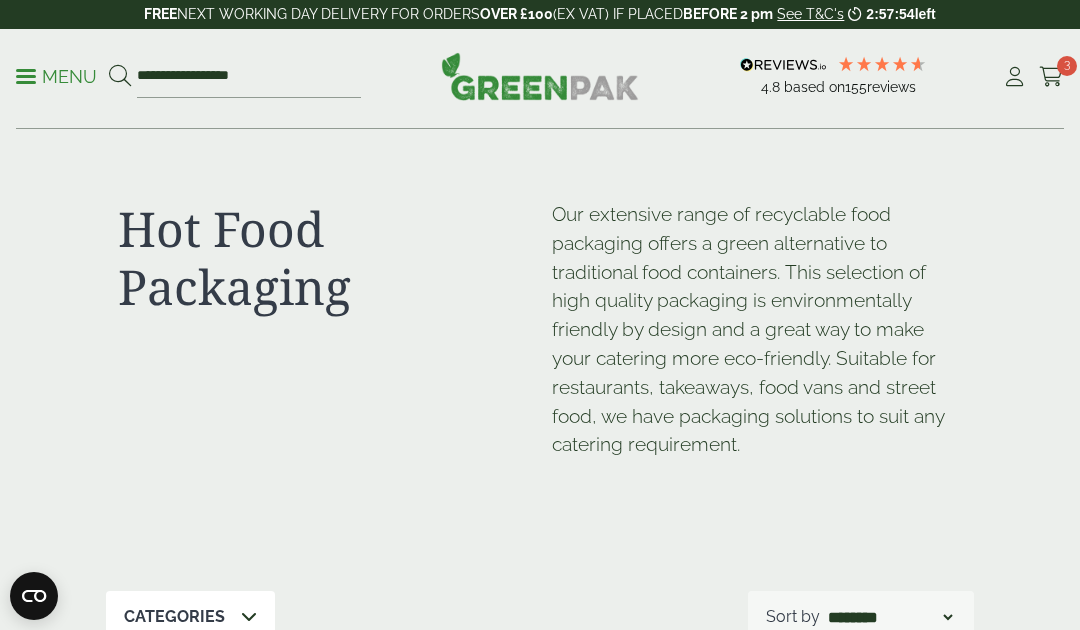 click on "Menu" at bounding box center (56, 77) 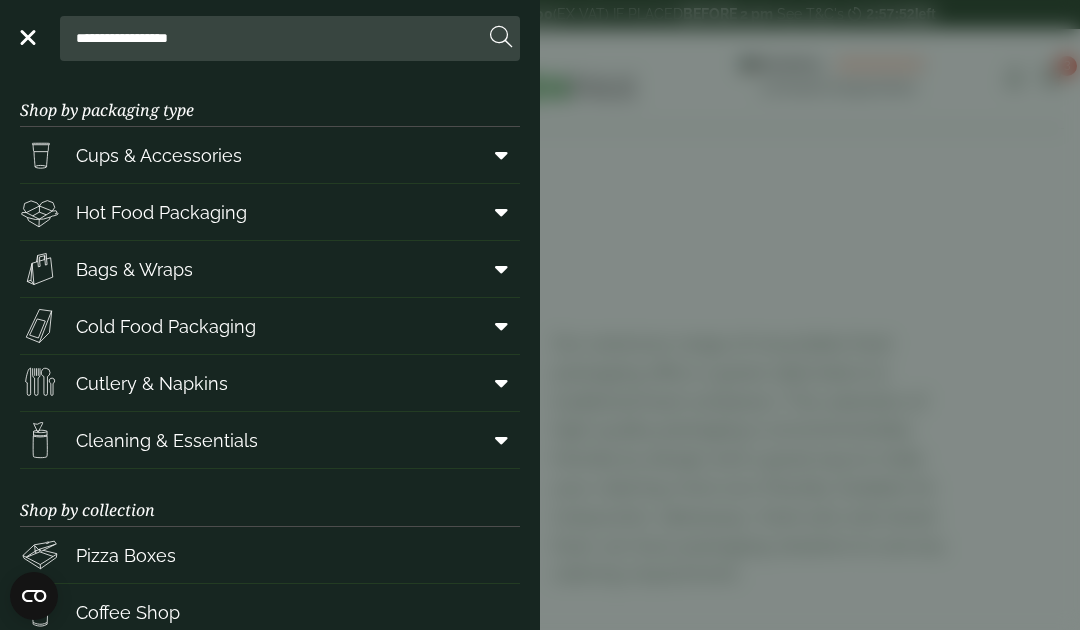 click on "Cutlery & Napkins" at bounding box center [270, 383] 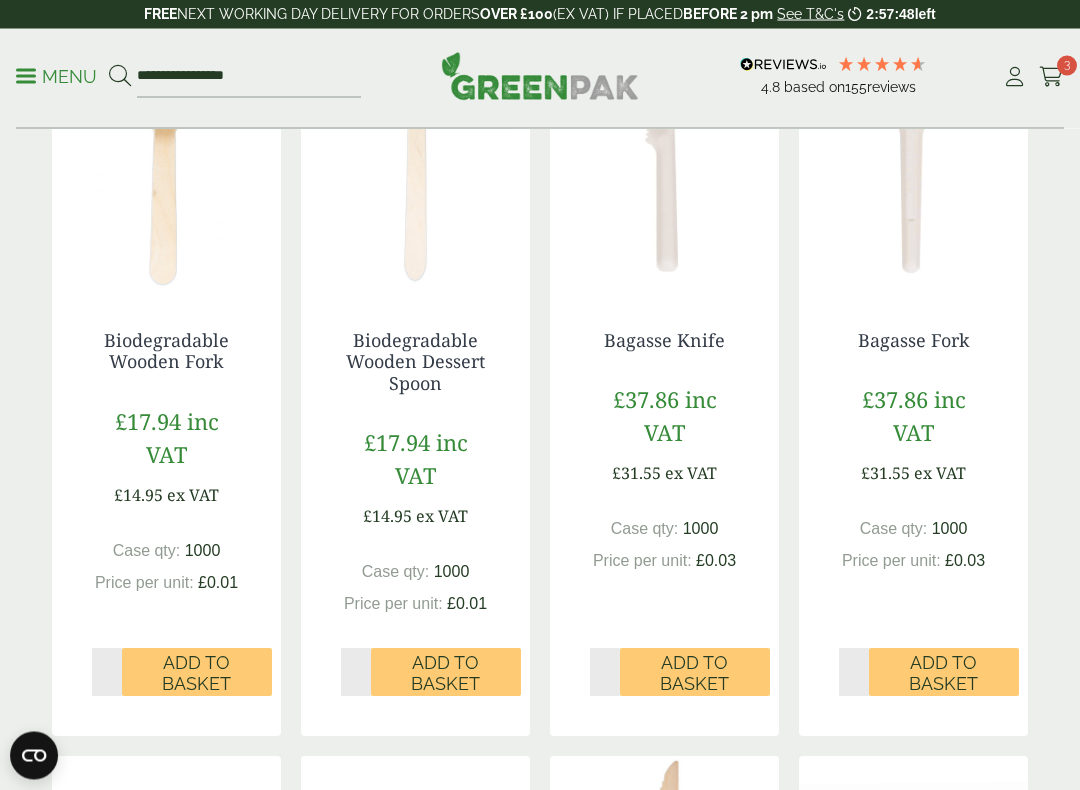 scroll, scrollTop: 541, scrollLeft: 0, axis: vertical 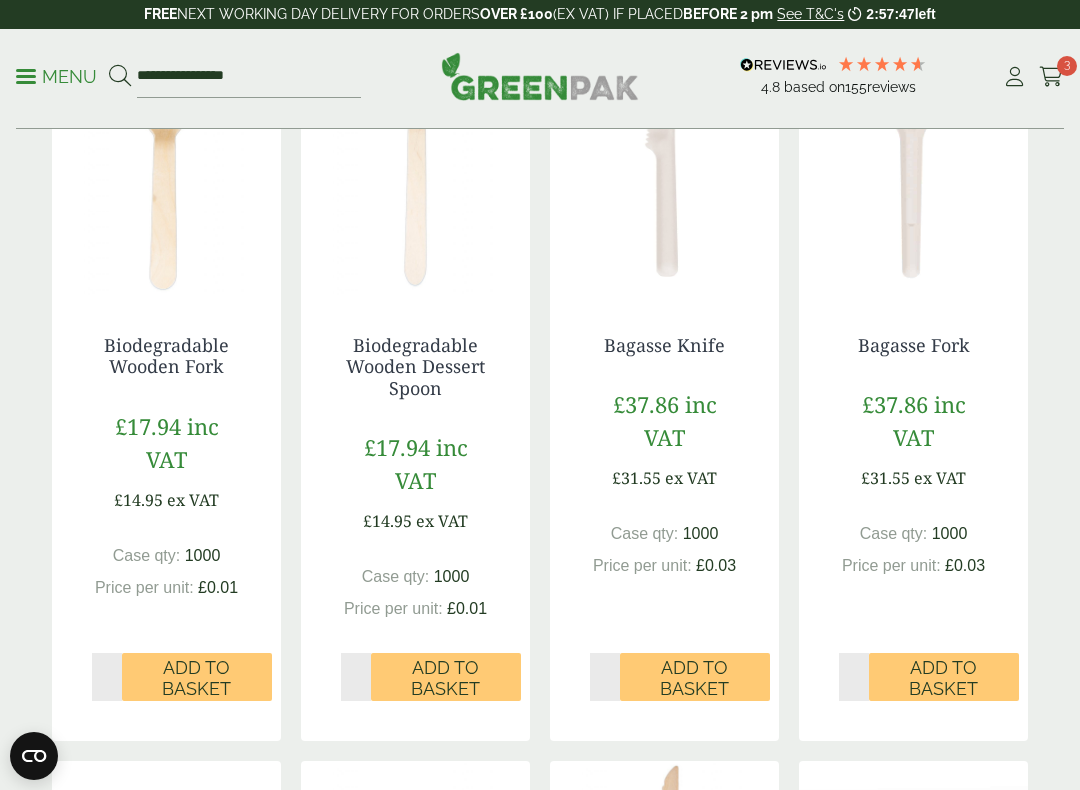 click on "Add to Basket" at bounding box center (446, 678) 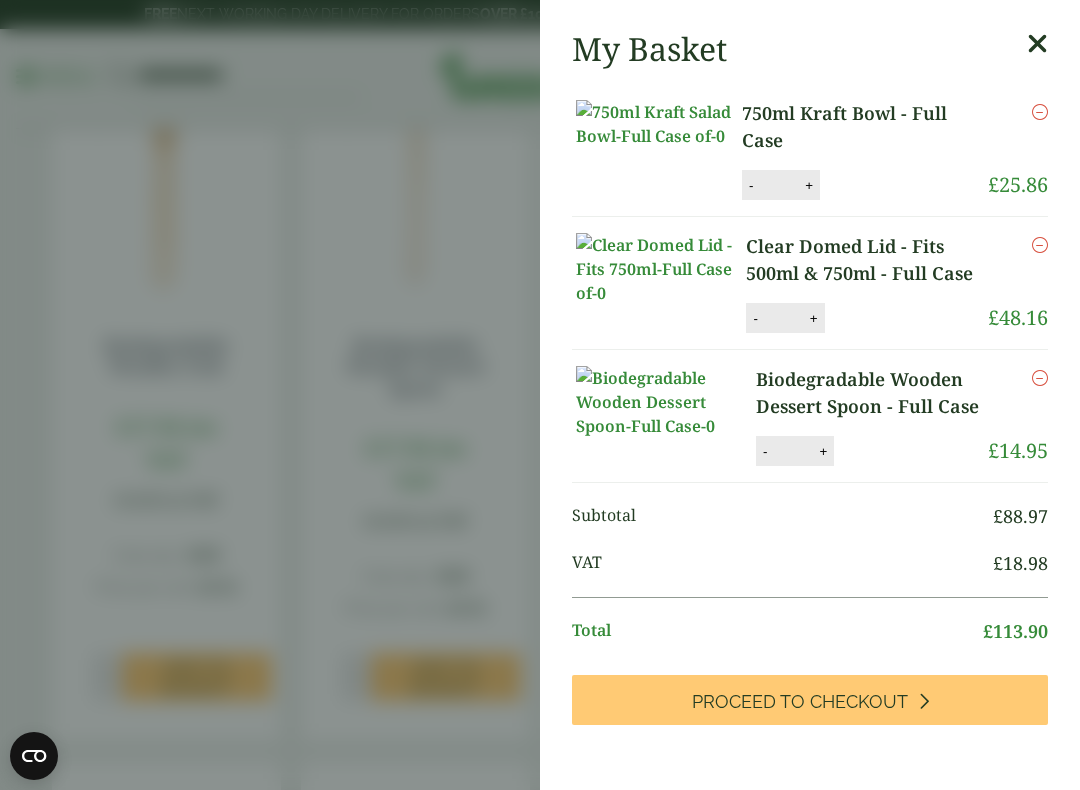 scroll, scrollTop: 76, scrollLeft: 0, axis: vertical 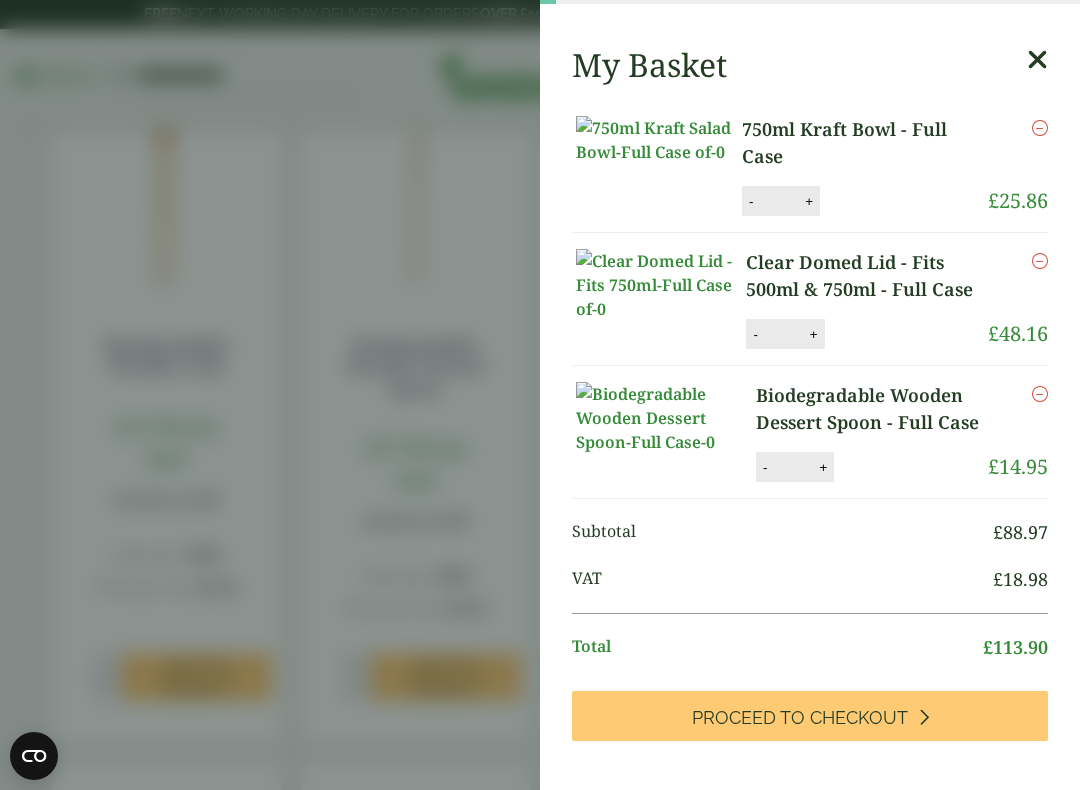 click on "Biodegradable Wooden Dessert Spoon - Full Case (GP2920003)  -  Added to basket
My Basket
750ml Kraft Bowl - Full Case
750ml Kraft Bowl - Full Case quantity
- * +
Update
Remove
£ 25.86" at bounding box center (540, 395) 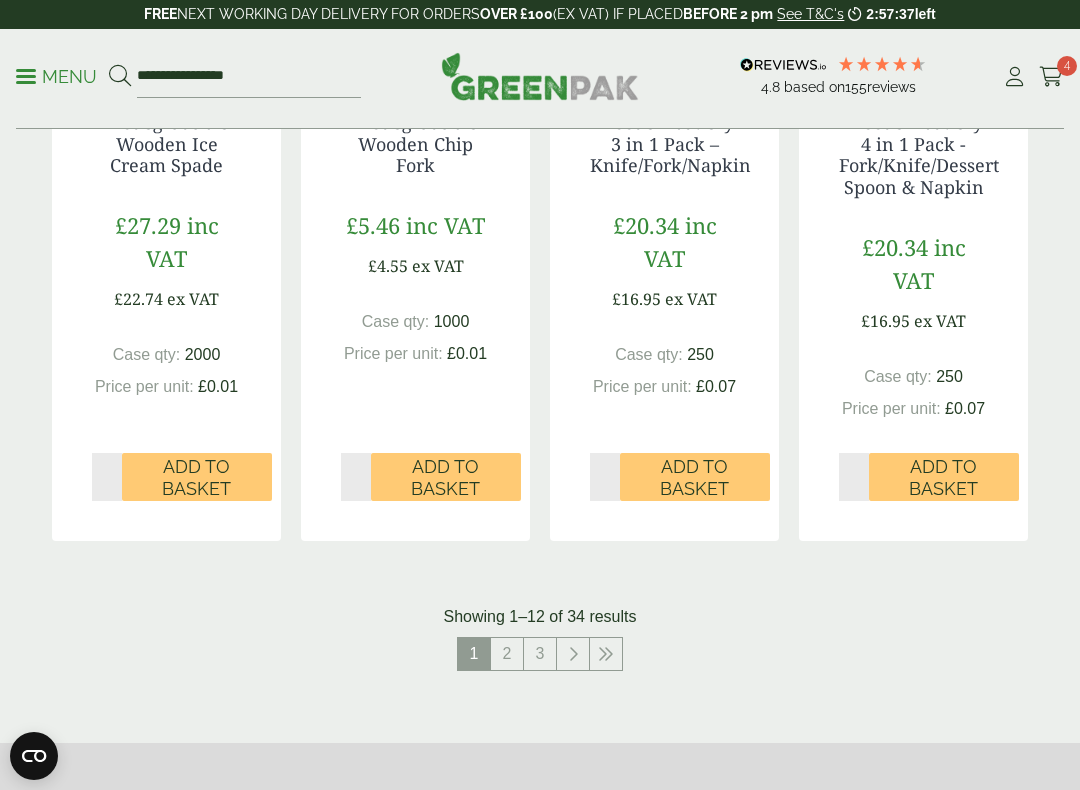 scroll, scrollTop: 2207, scrollLeft: 0, axis: vertical 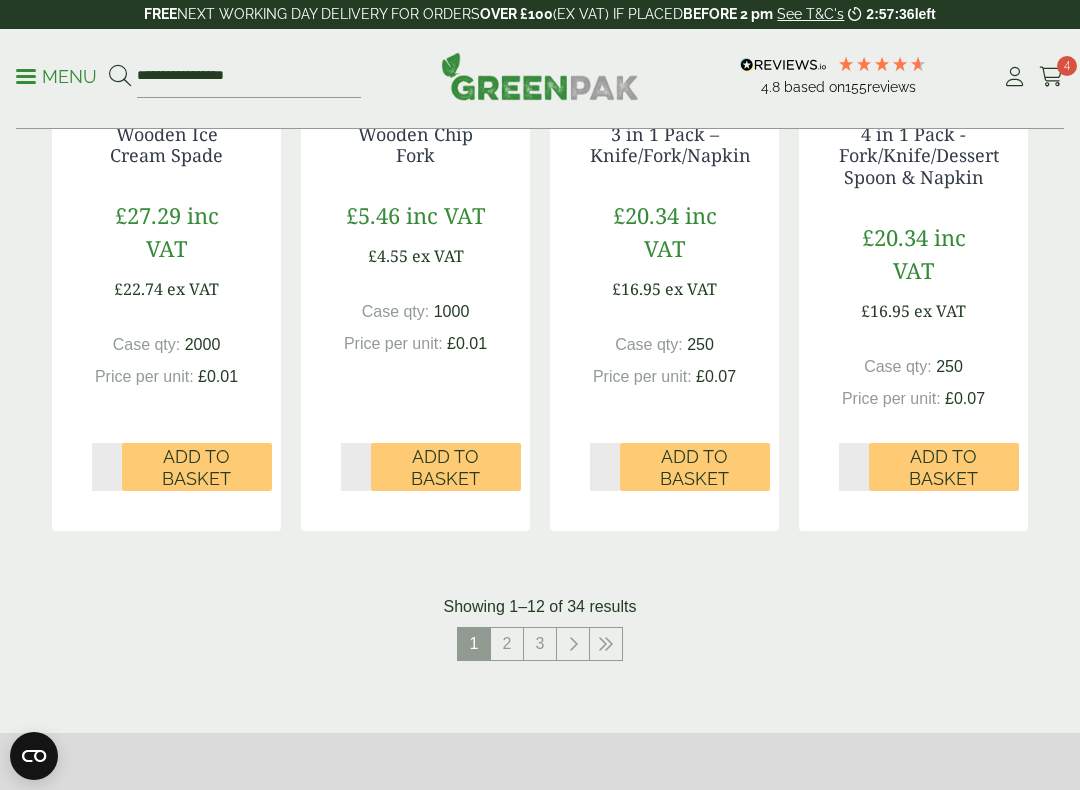 click on "2" at bounding box center [507, 644] 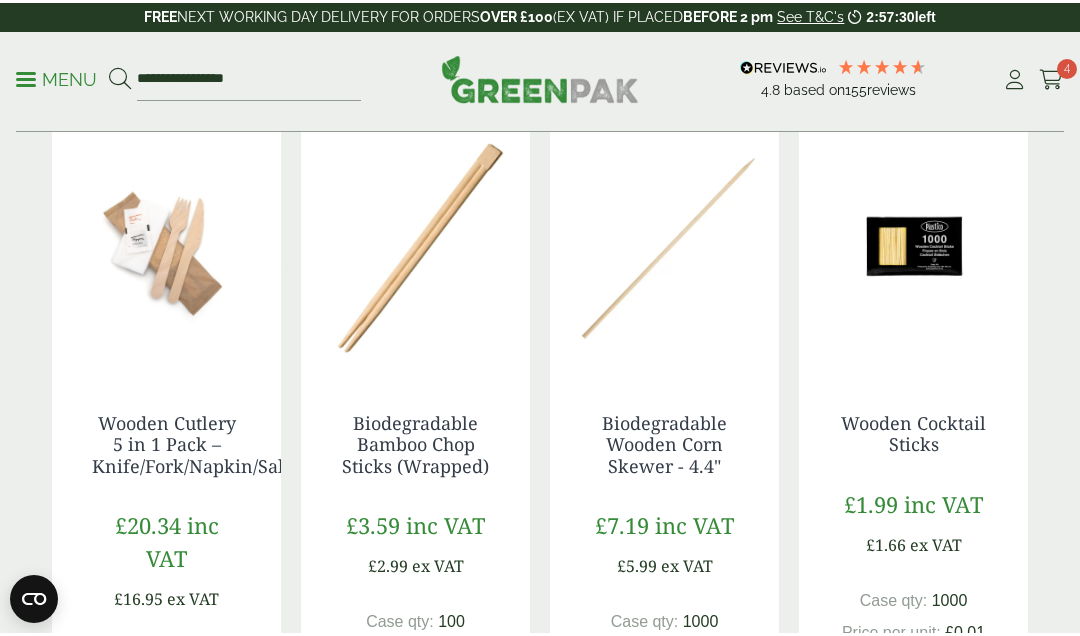 scroll, scrollTop: 451, scrollLeft: 0, axis: vertical 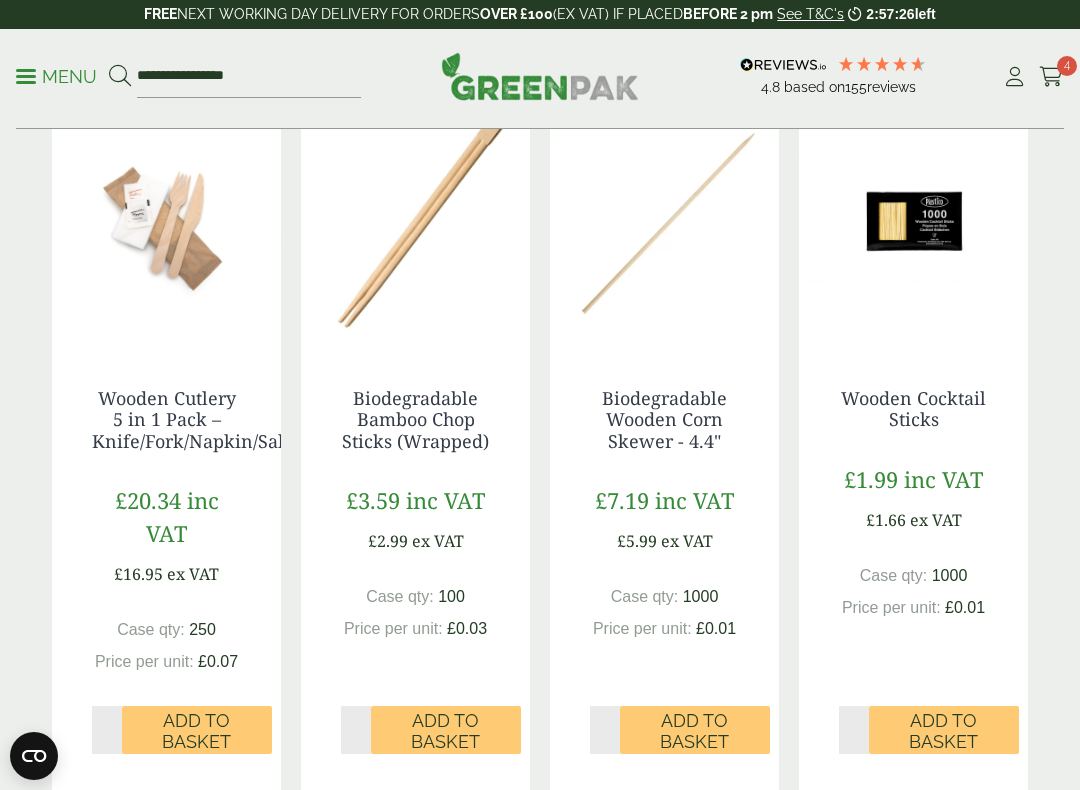 click on "*" at bounding box center [356, 730] 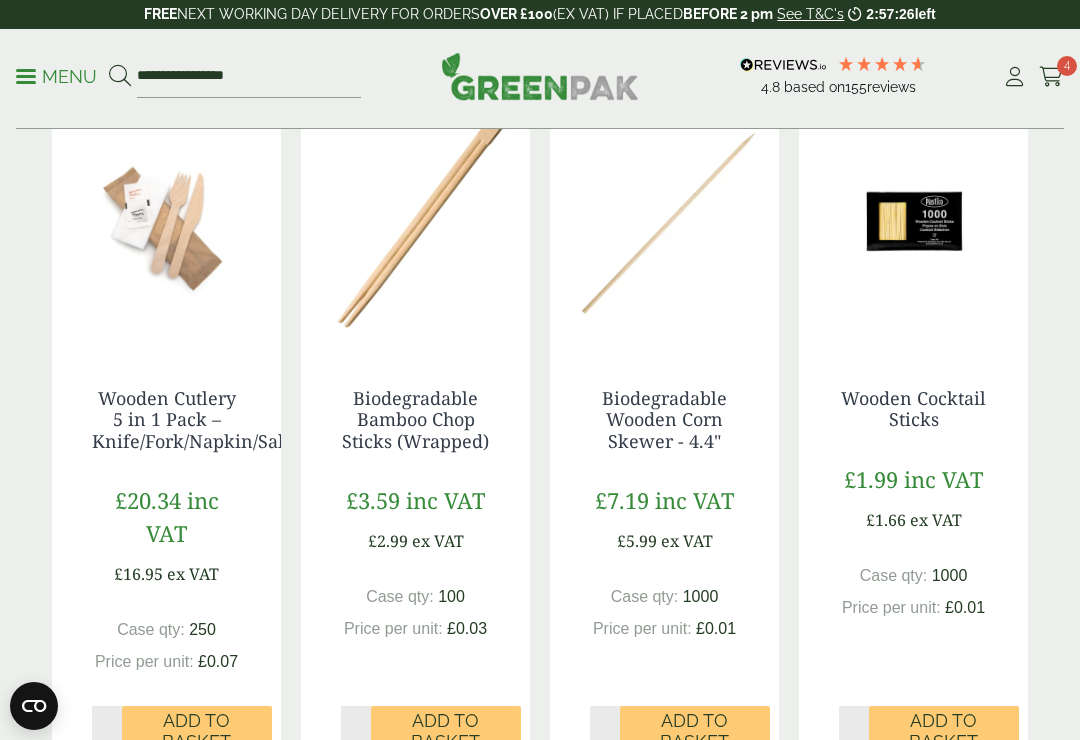 scroll, scrollTop: 662, scrollLeft: 0, axis: vertical 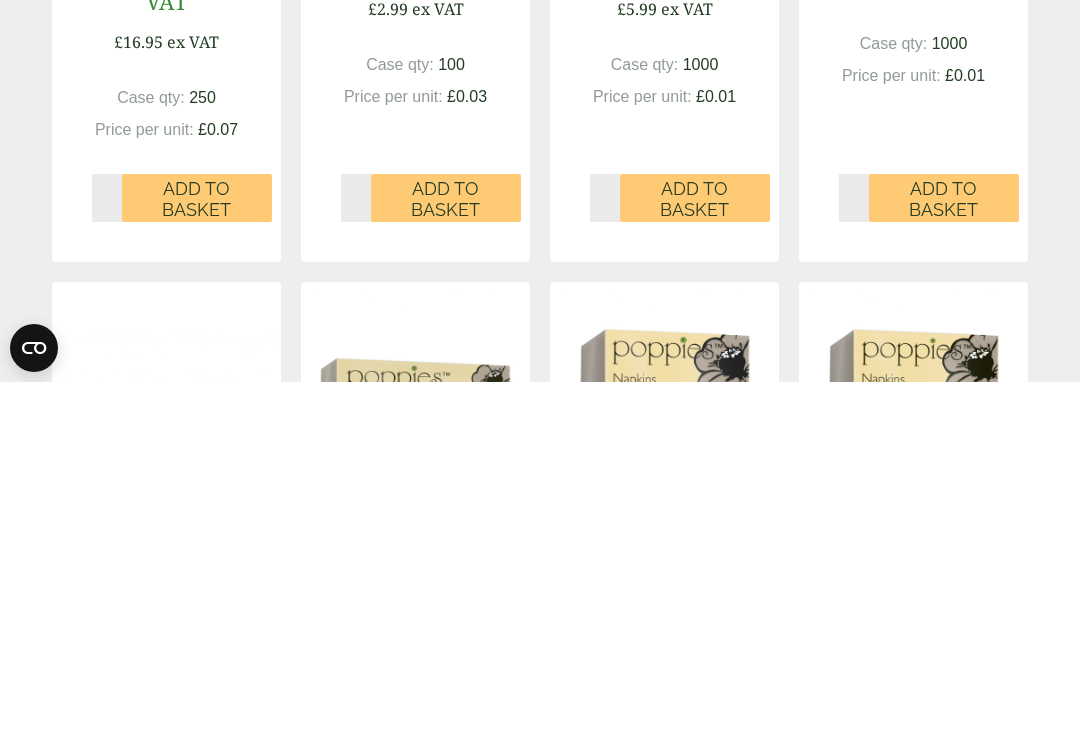 type on "*" 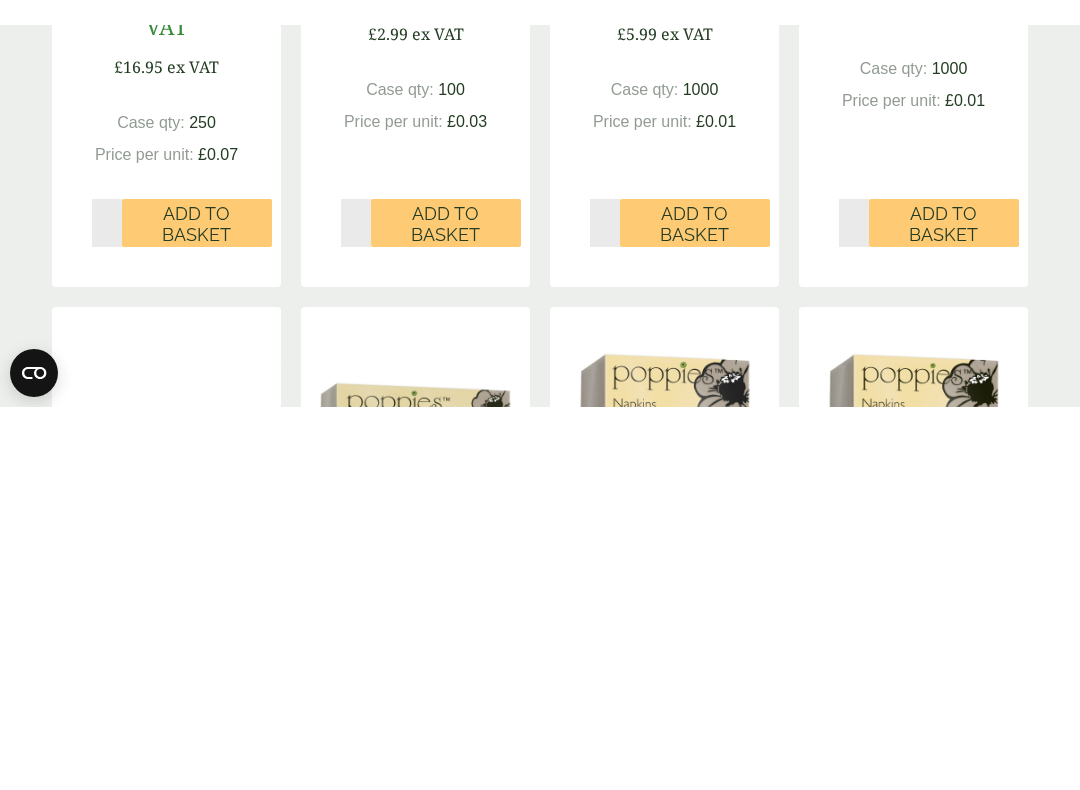 scroll, scrollTop: 1020, scrollLeft: 0, axis: vertical 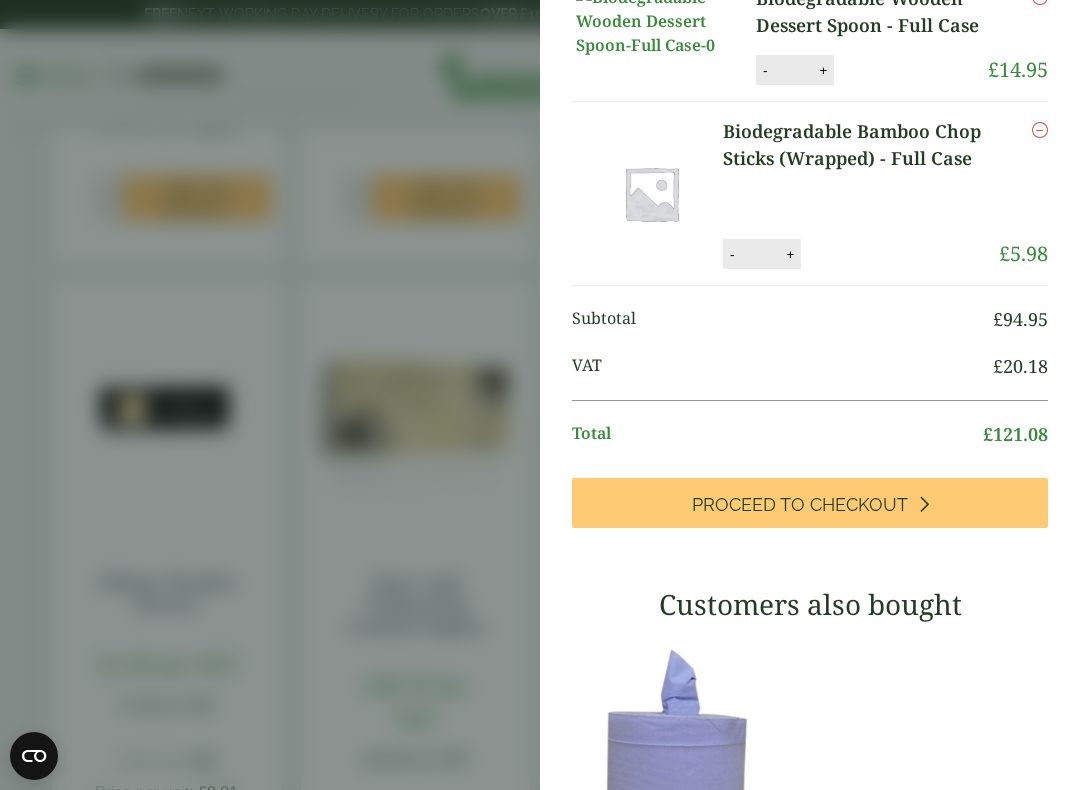 click on "My Basket
750ml Kraft Bowl - Full Case
750ml Kraft Bowl - Full Case quantity
- * +
Update
Remove
£ 25.86
-" at bounding box center [540, 395] 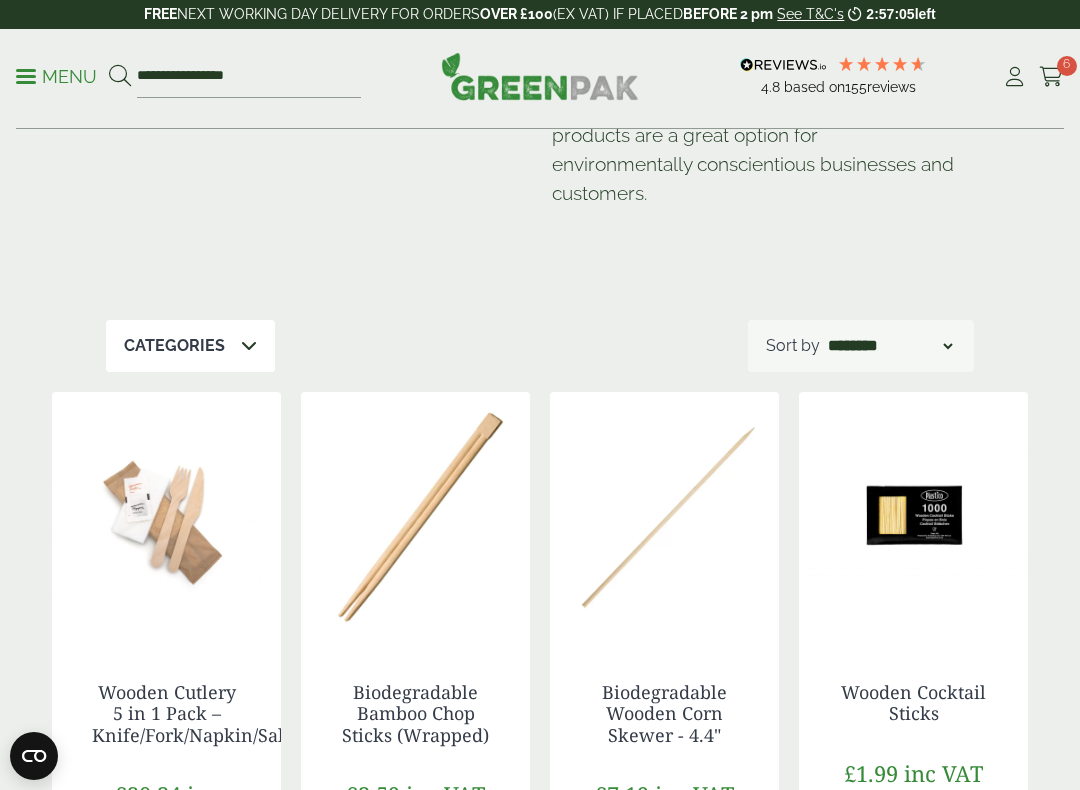 scroll, scrollTop: 195, scrollLeft: 0, axis: vertical 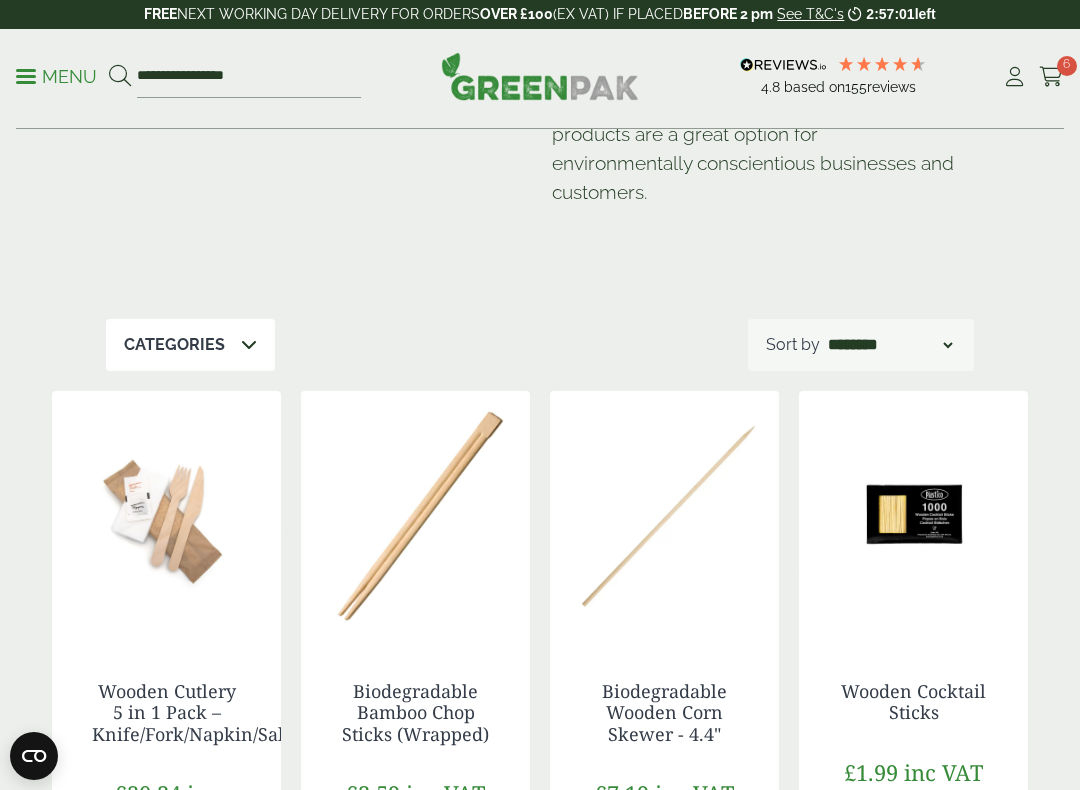 click at bounding box center (26, 76) 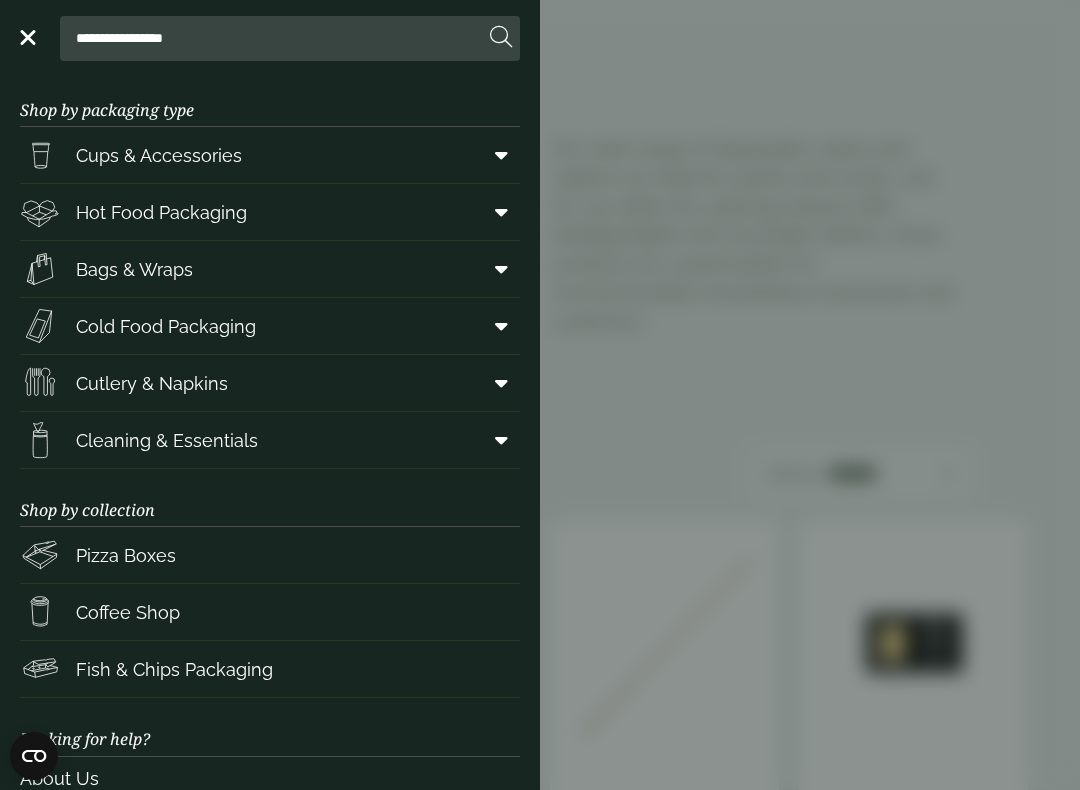click on "Bags & Wraps" at bounding box center [270, 269] 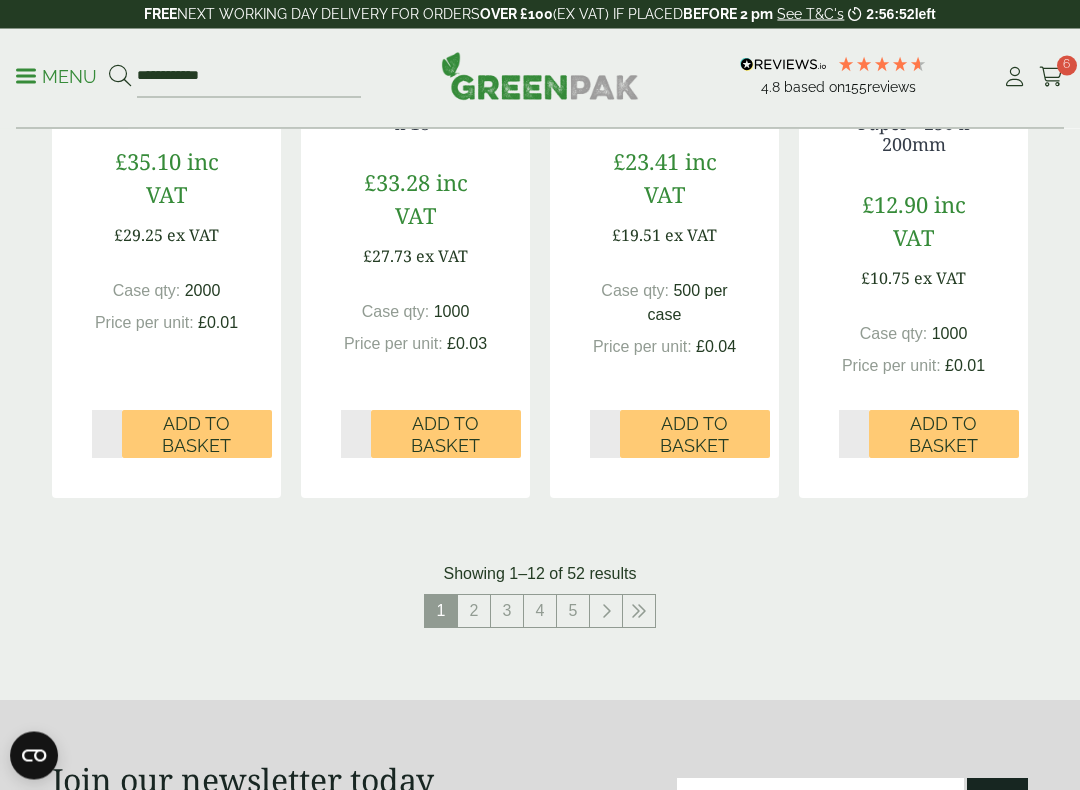 scroll, scrollTop: 2182, scrollLeft: 0, axis: vertical 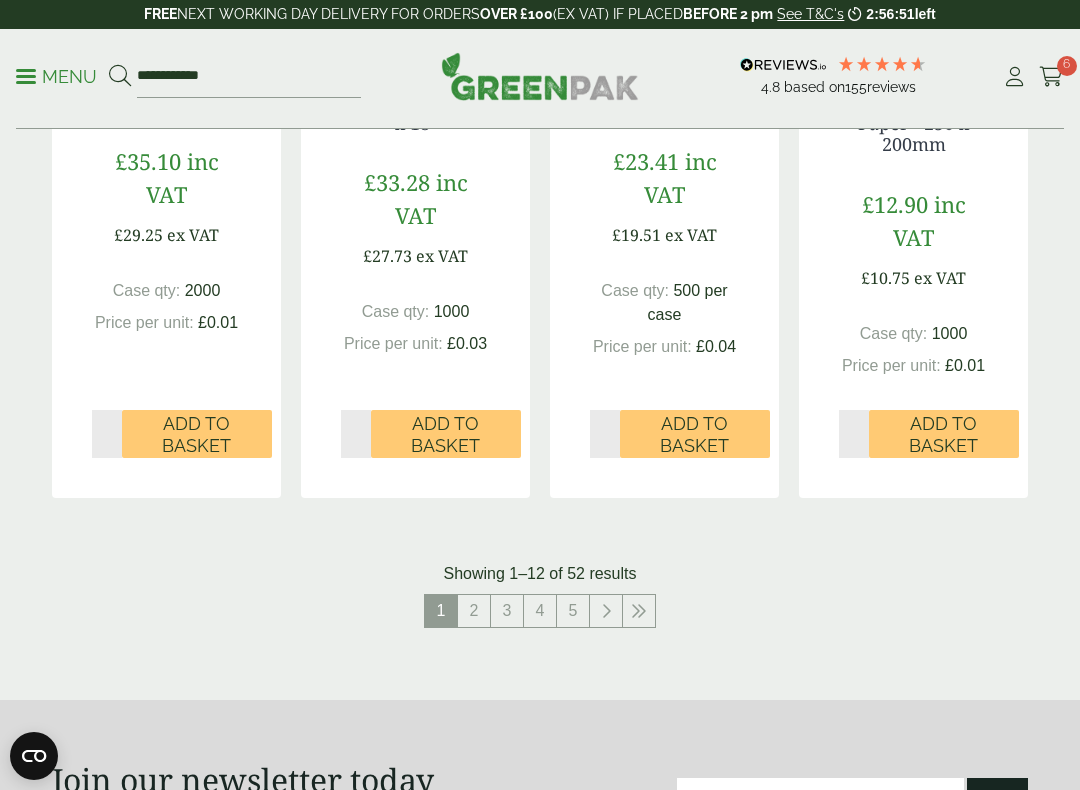 click on "2" at bounding box center (474, 611) 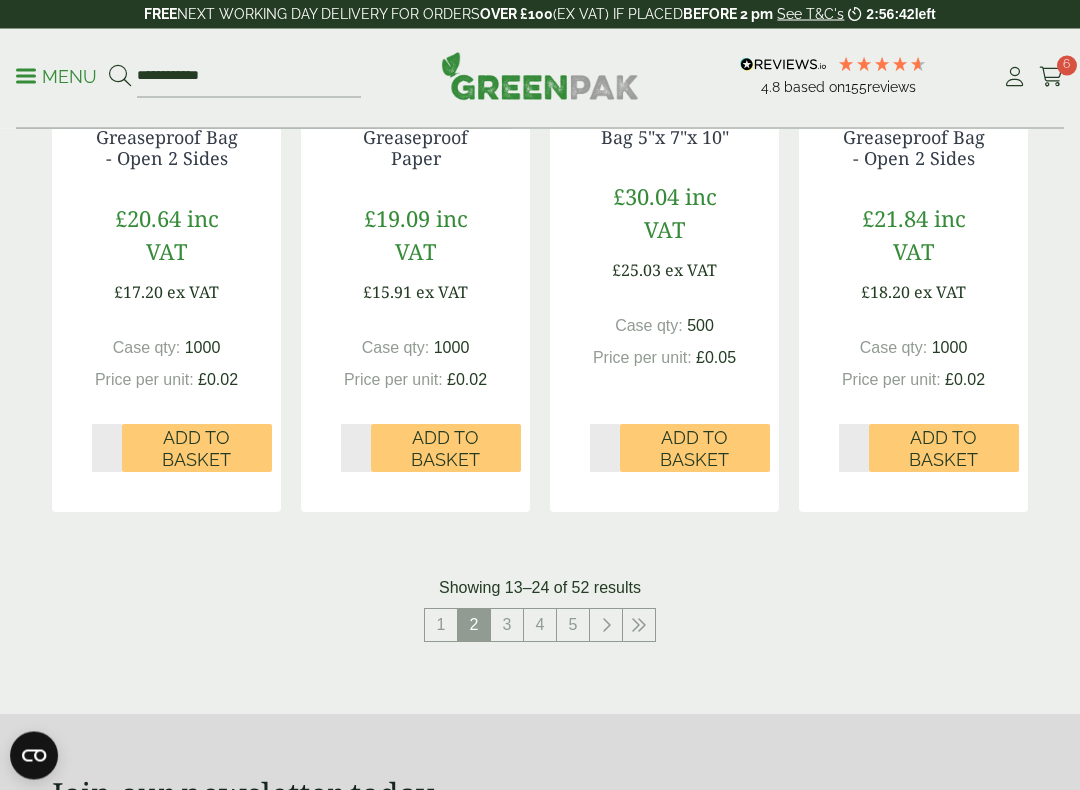 scroll, scrollTop: 2167, scrollLeft: 0, axis: vertical 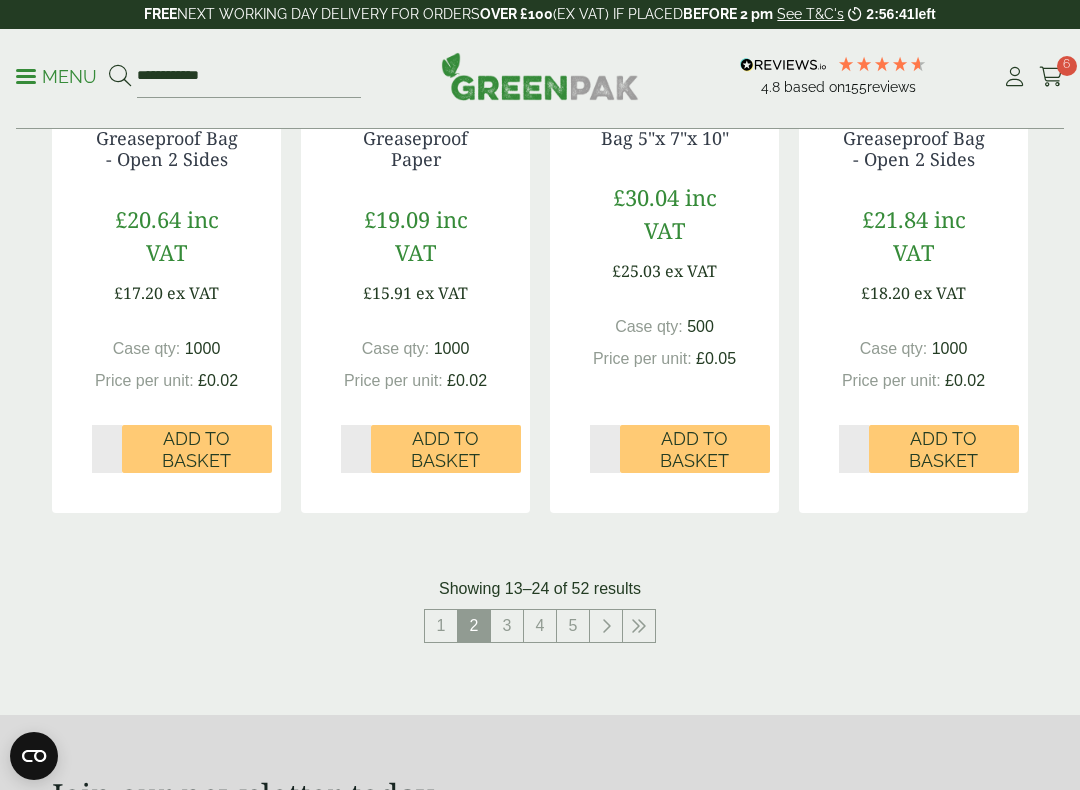 click on "3" at bounding box center [507, 626] 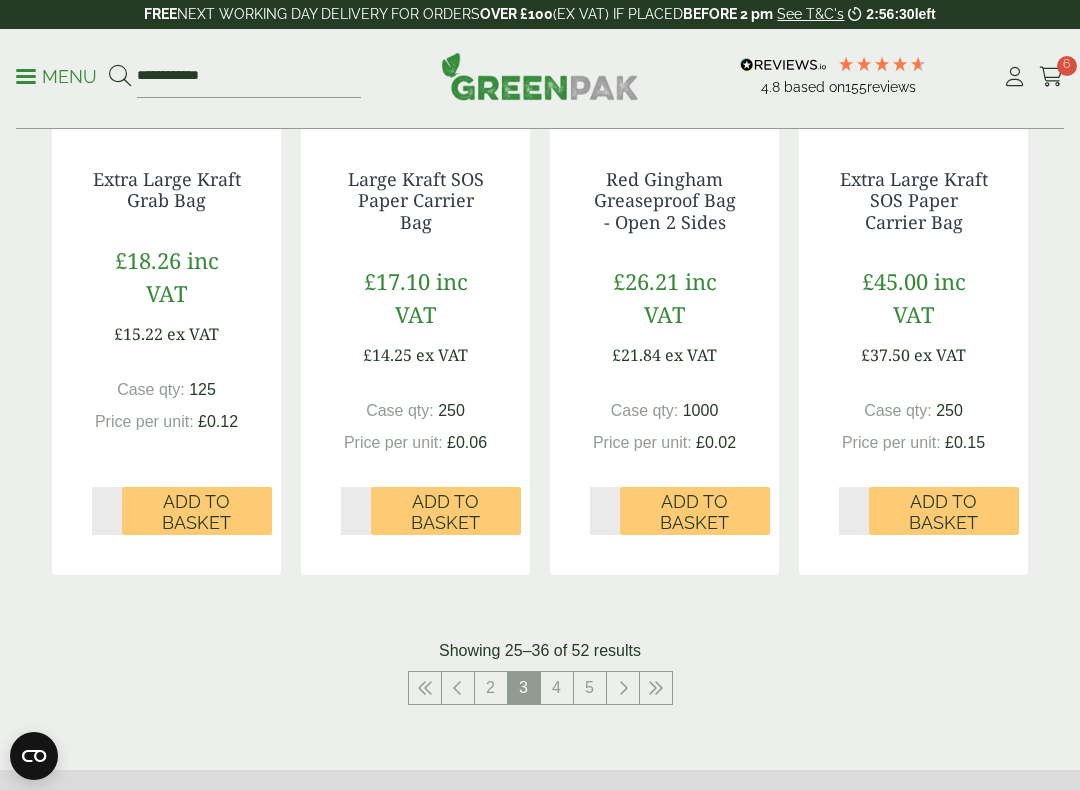 scroll, scrollTop: 2222, scrollLeft: 0, axis: vertical 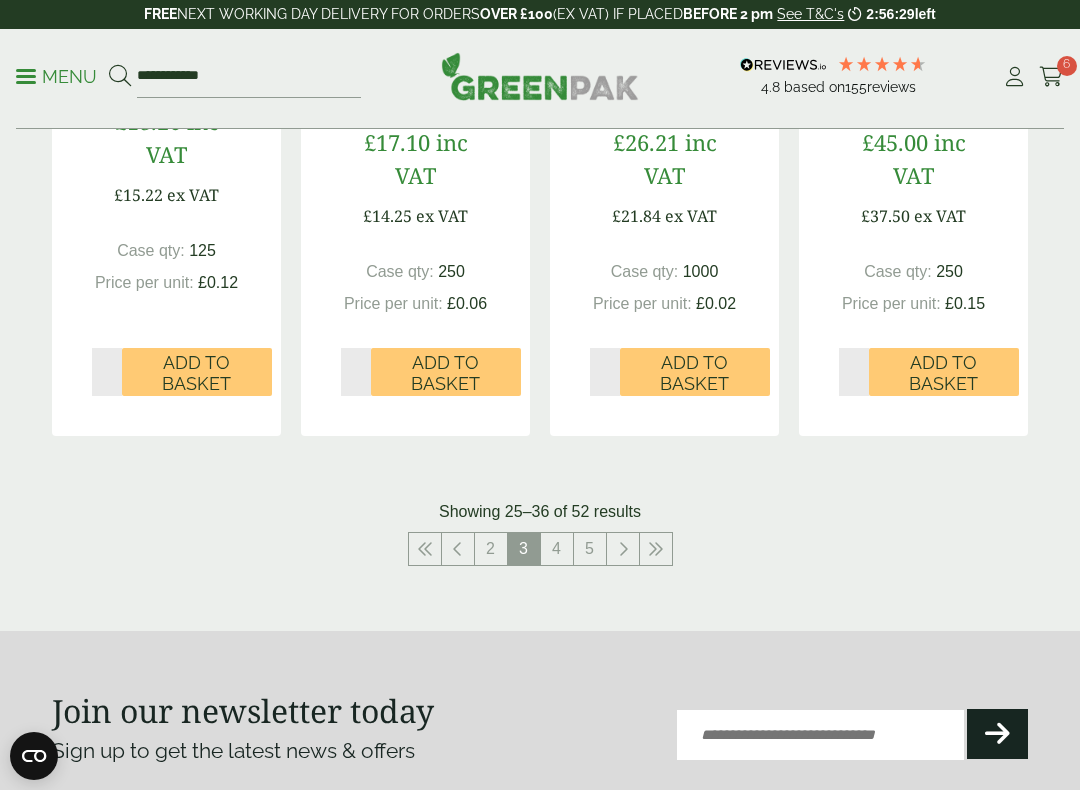 click on "4" at bounding box center (557, 549) 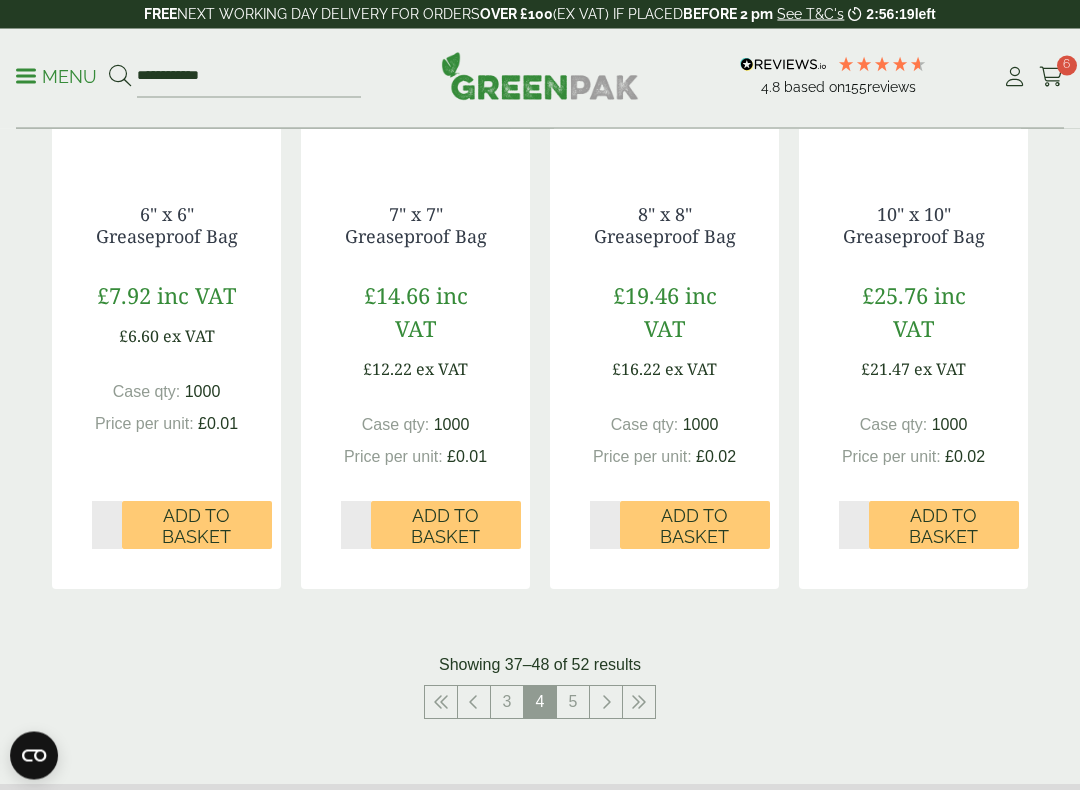 scroll, scrollTop: 2026, scrollLeft: 0, axis: vertical 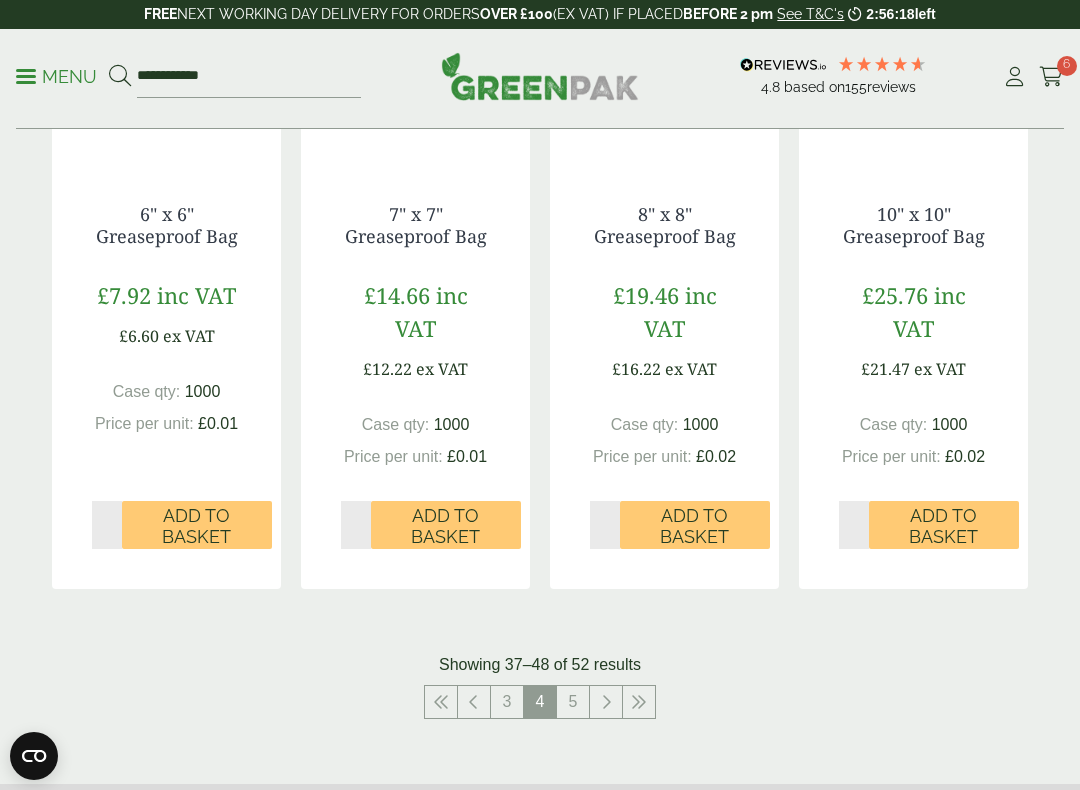 click on "5" at bounding box center (573, 702) 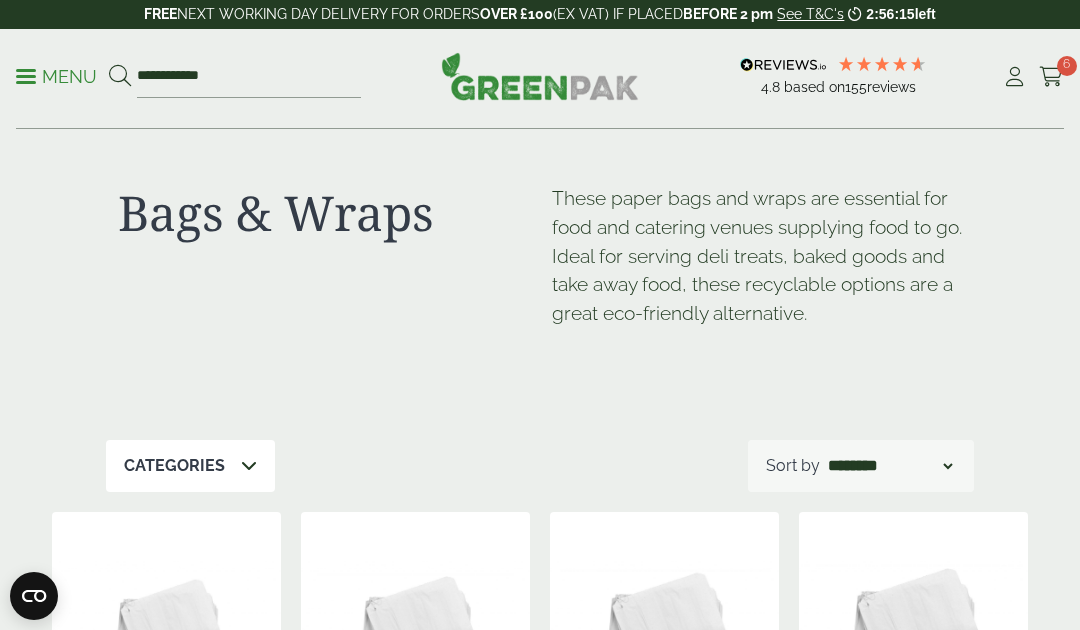 scroll, scrollTop: 0, scrollLeft: 0, axis: both 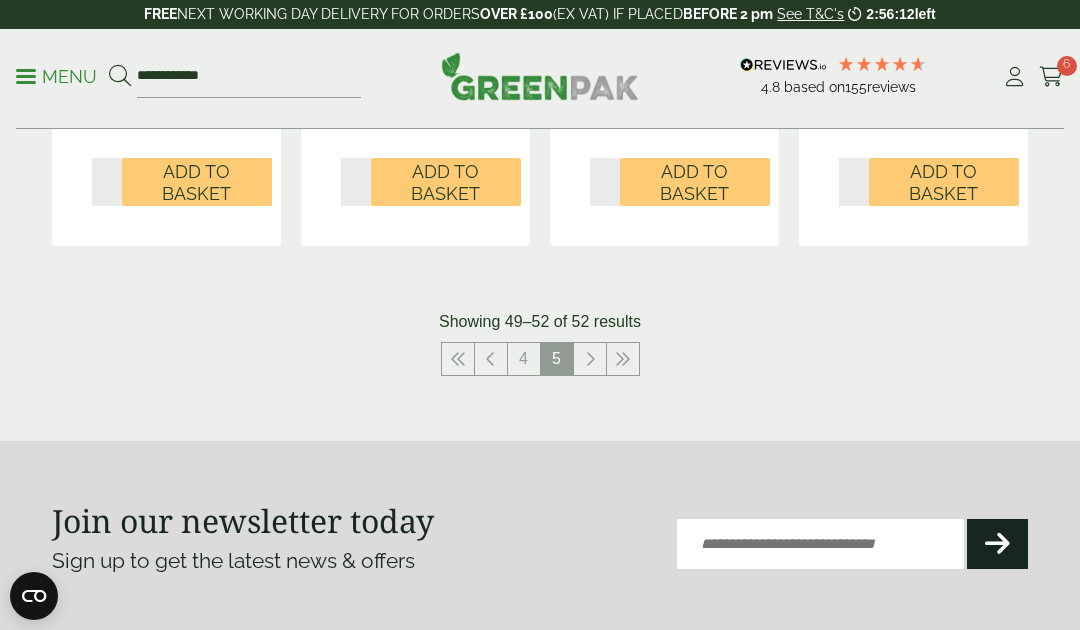 click at bounding box center (458, 359) 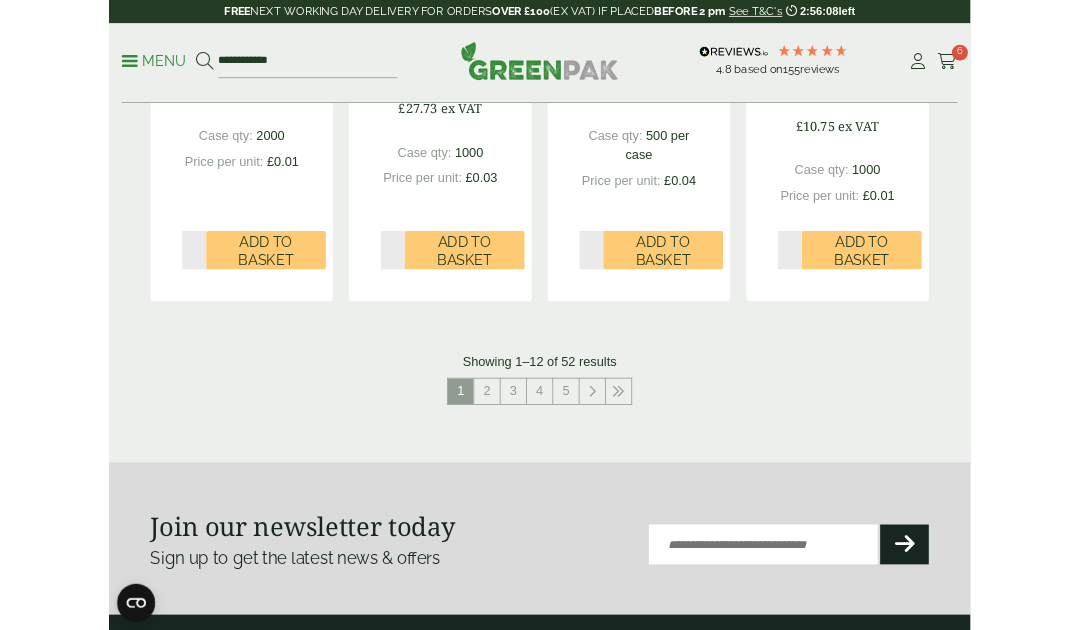 scroll, scrollTop: 2297, scrollLeft: 0, axis: vertical 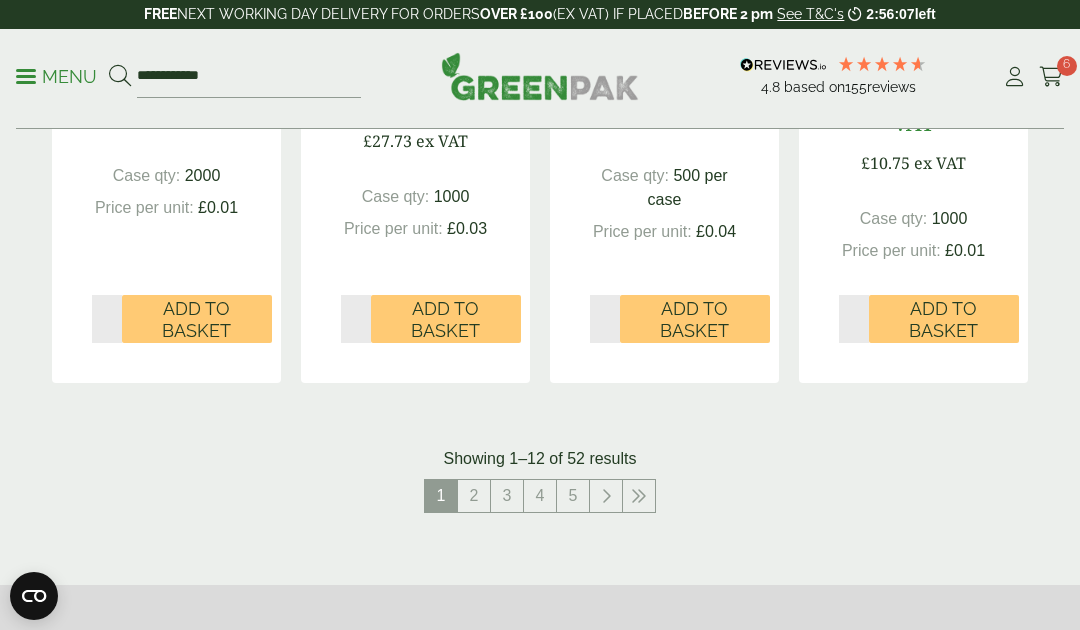 click on "2" at bounding box center (474, 496) 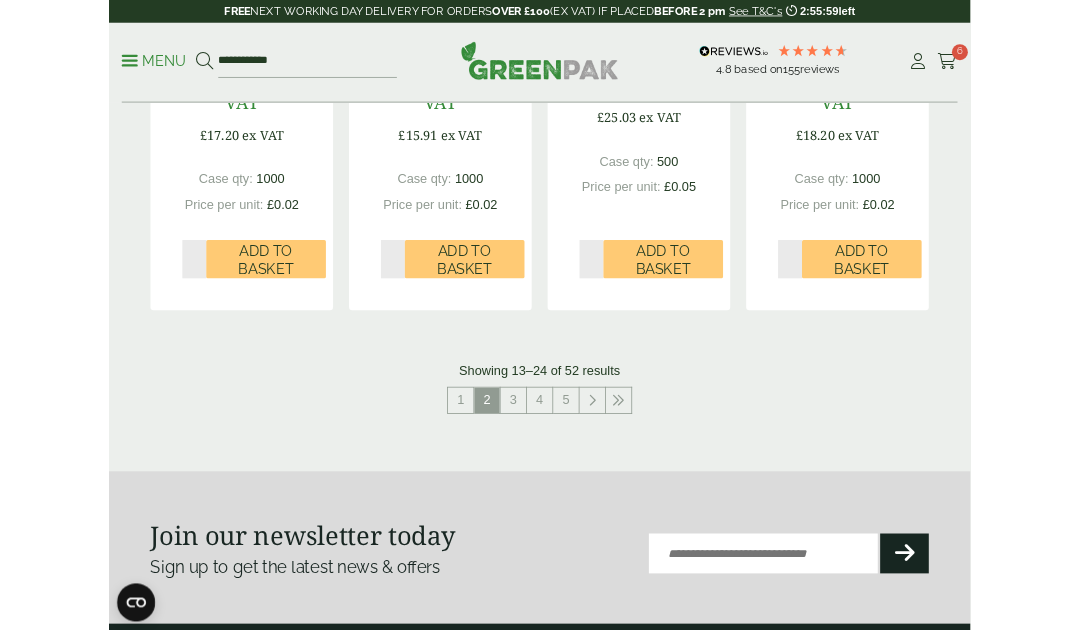 scroll, scrollTop: 2290, scrollLeft: 0, axis: vertical 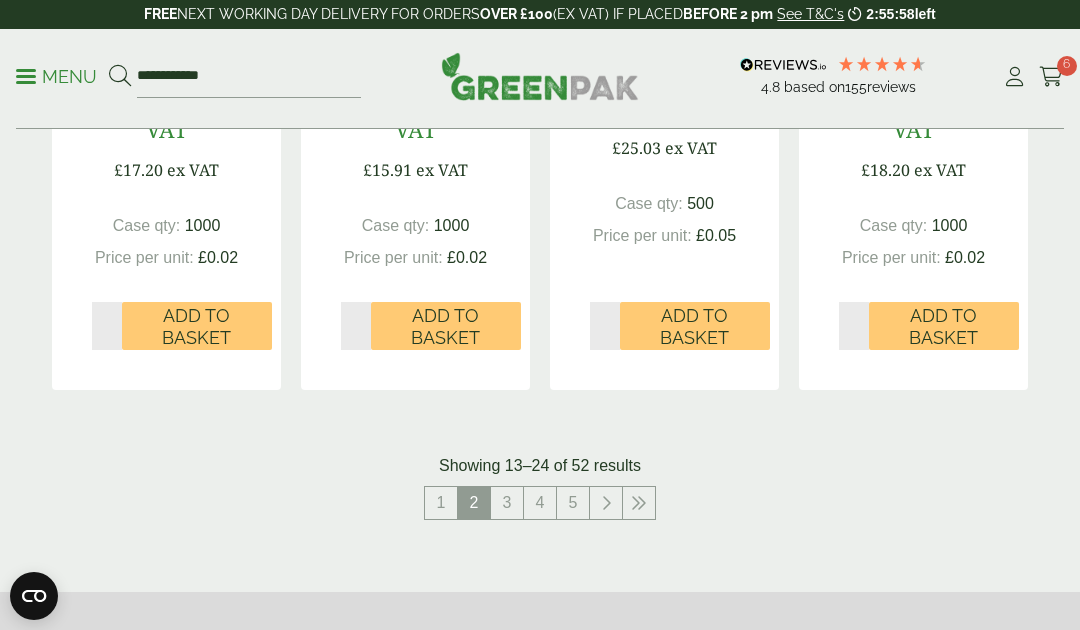 click on "3" at bounding box center [507, 503] 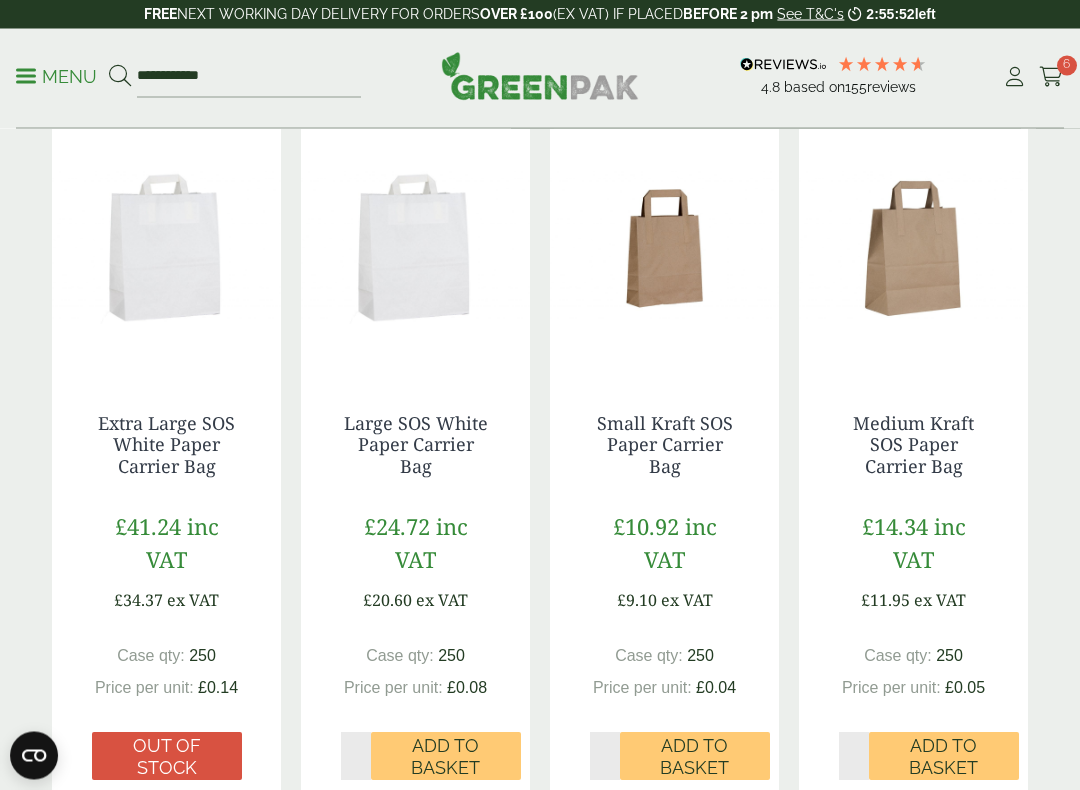 scroll, scrollTop: 1122, scrollLeft: 0, axis: vertical 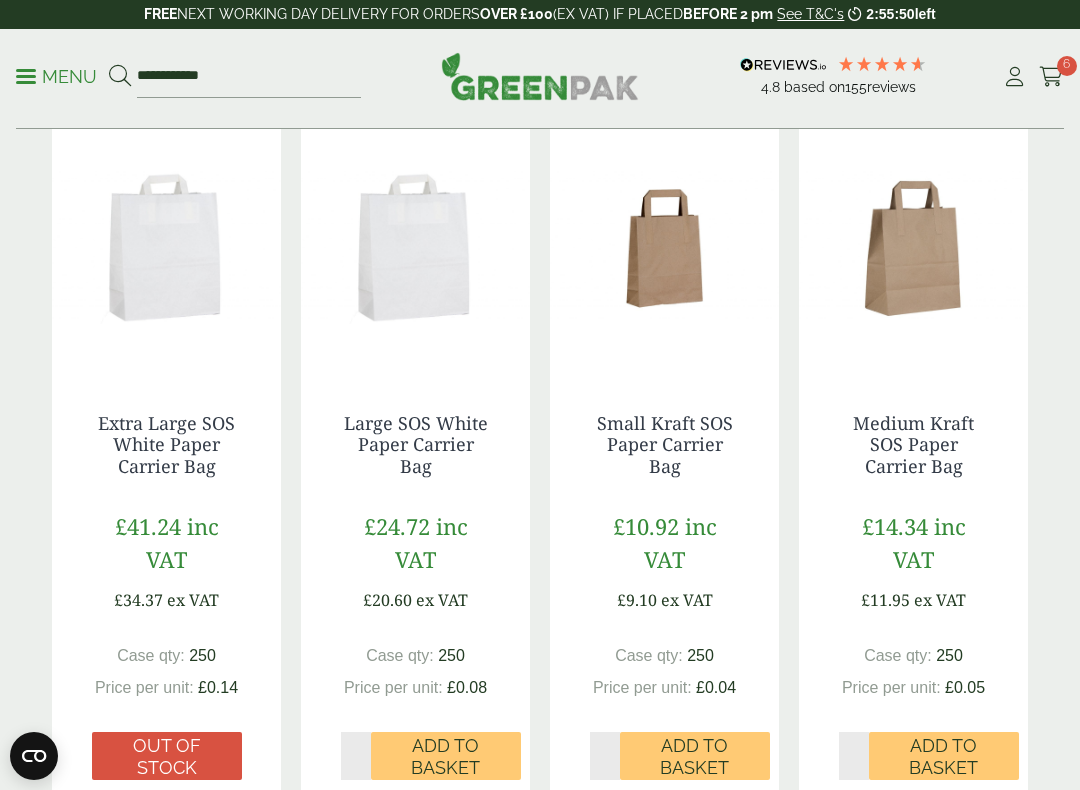 click on "Add to Basket" at bounding box center [944, 756] 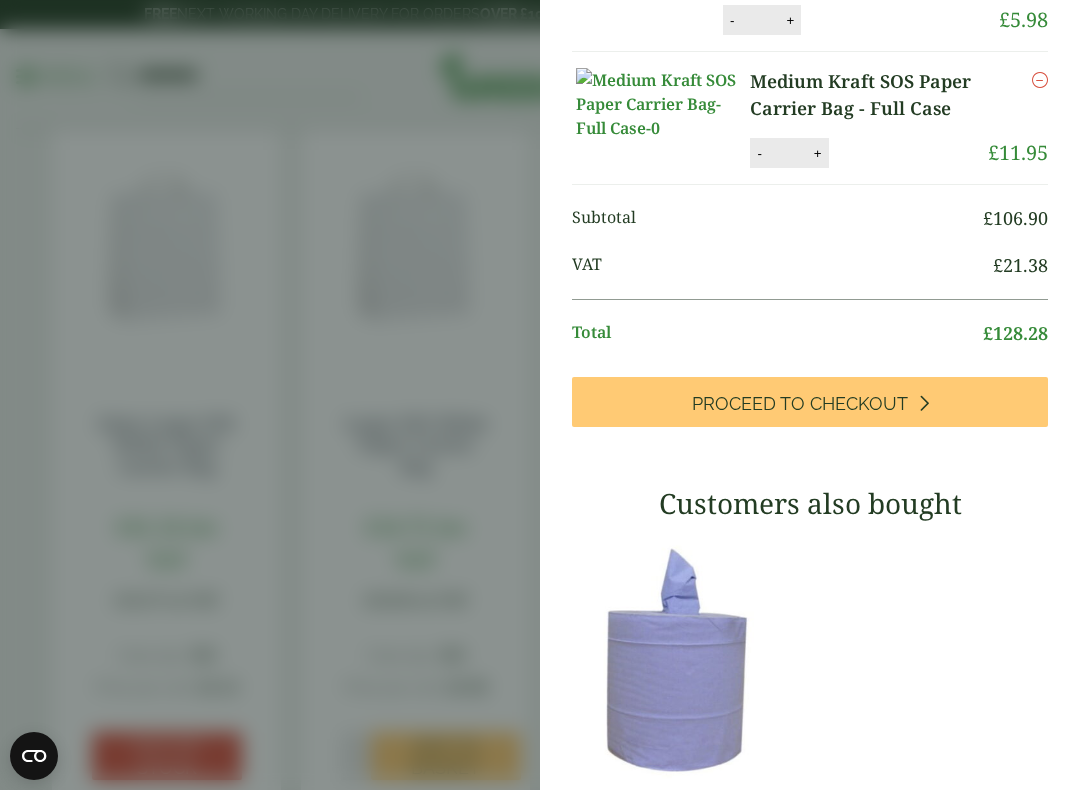 scroll, scrollTop: 593, scrollLeft: 0, axis: vertical 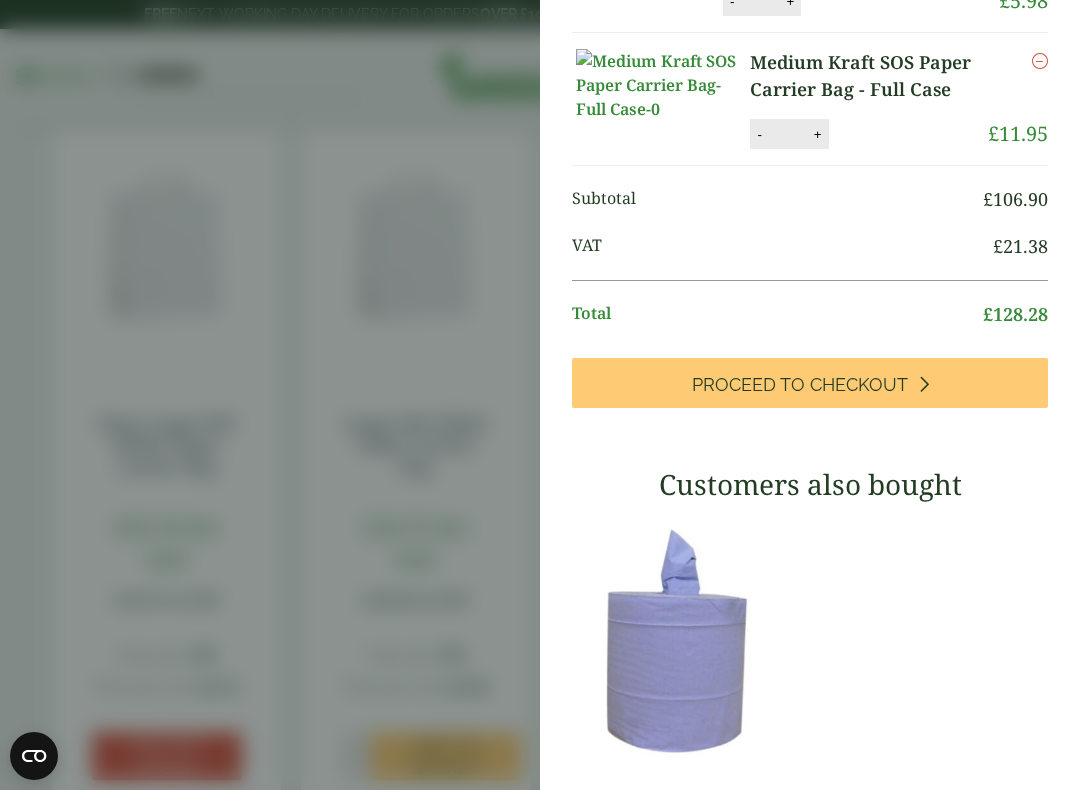 click on "Proceed to Checkout" at bounding box center (810, 383) 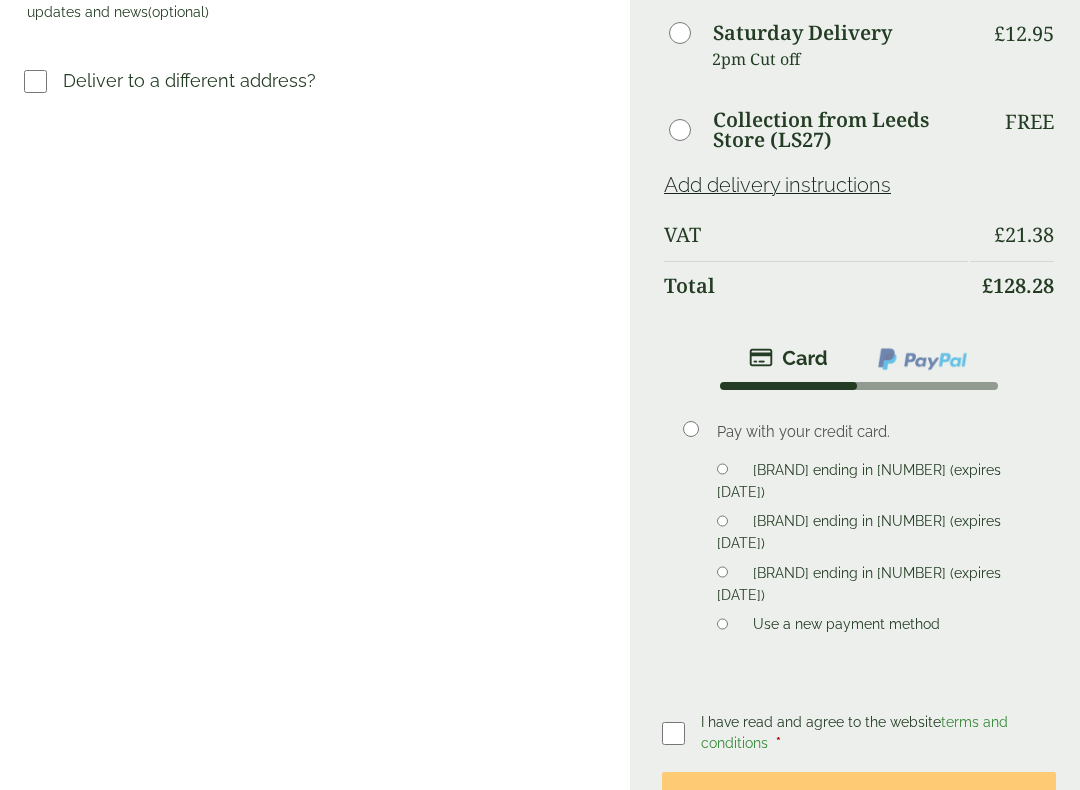 scroll, scrollTop: 796, scrollLeft: 0, axis: vertical 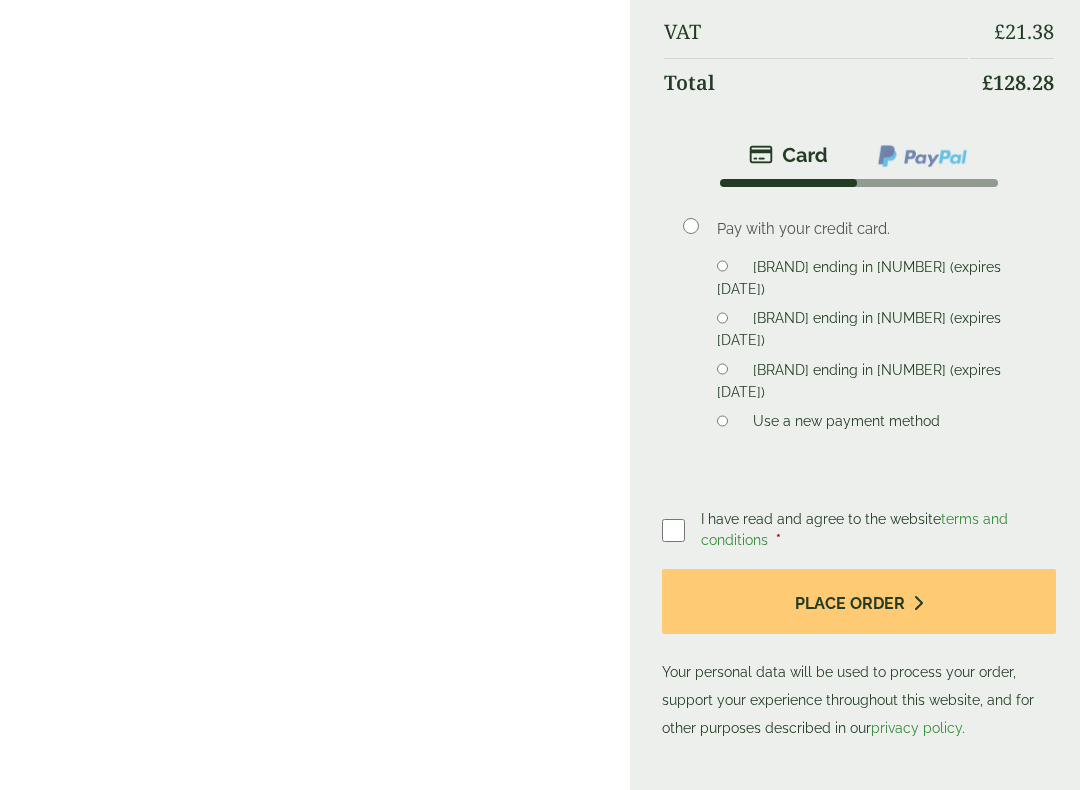 click at bounding box center [918, 604] 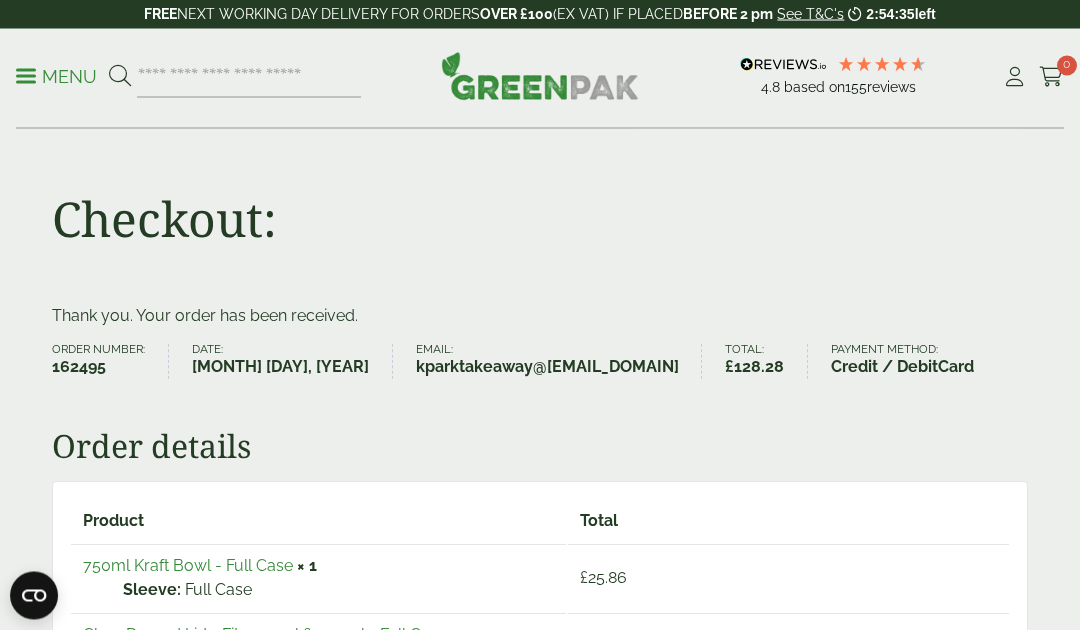 scroll, scrollTop: 0, scrollLeft: 0, axis: both 